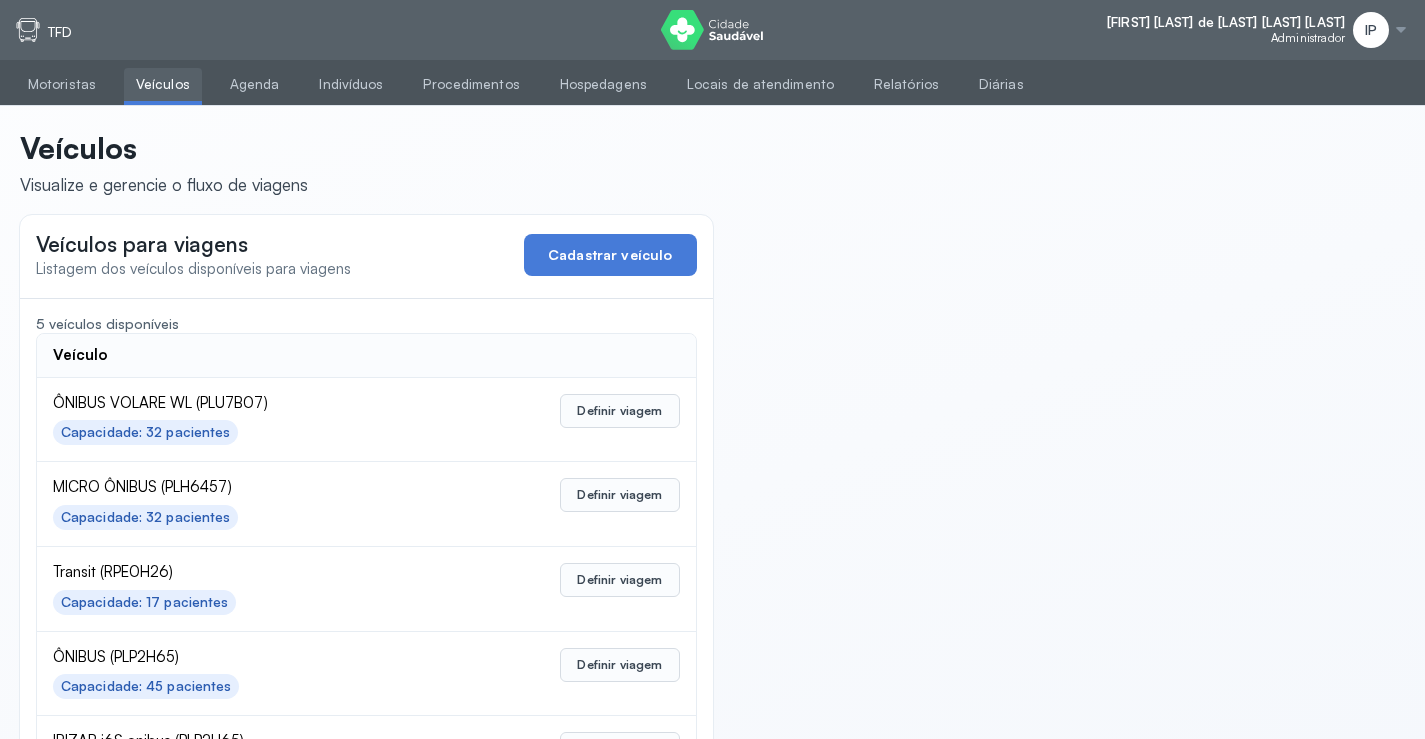 scroll, scrollTop: 0, scrollLeft: 0, axis: both 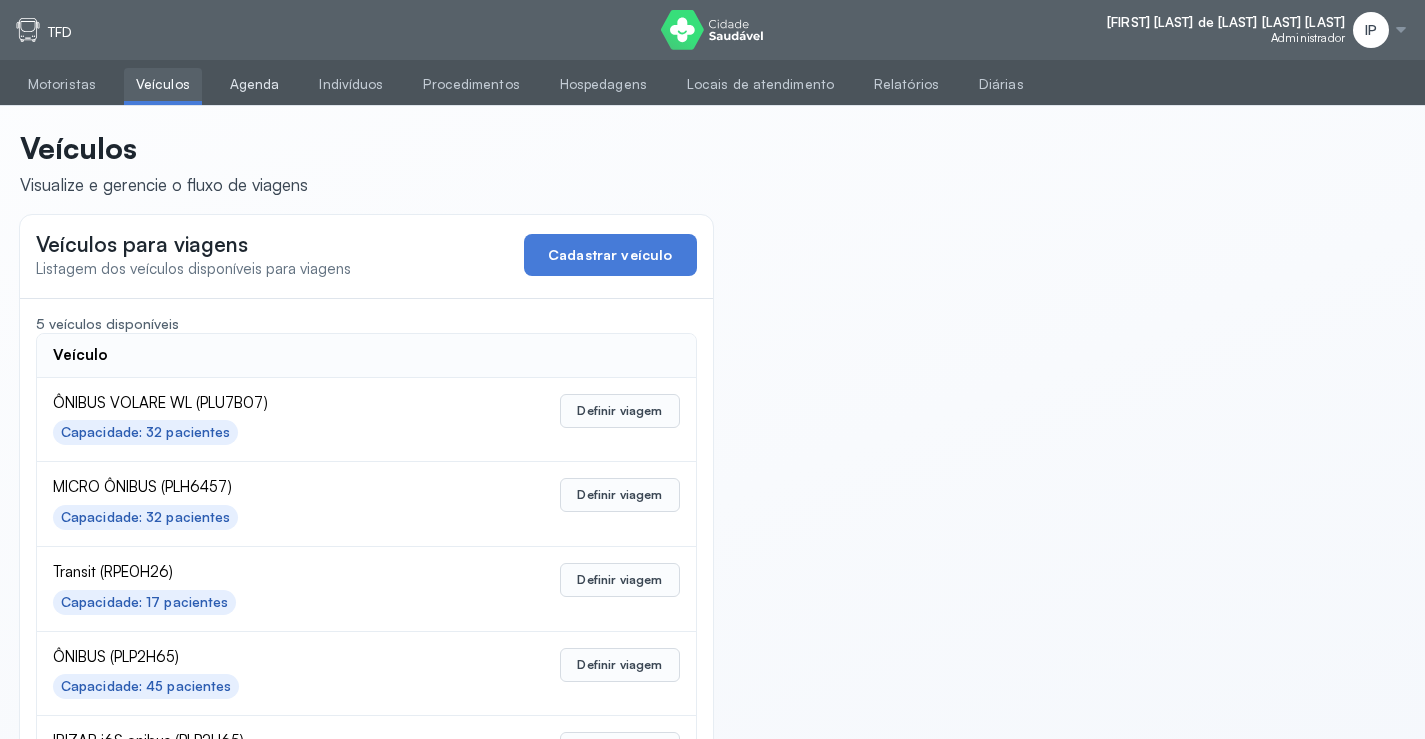 click on "Agenda" at bounding box center [255, 84] 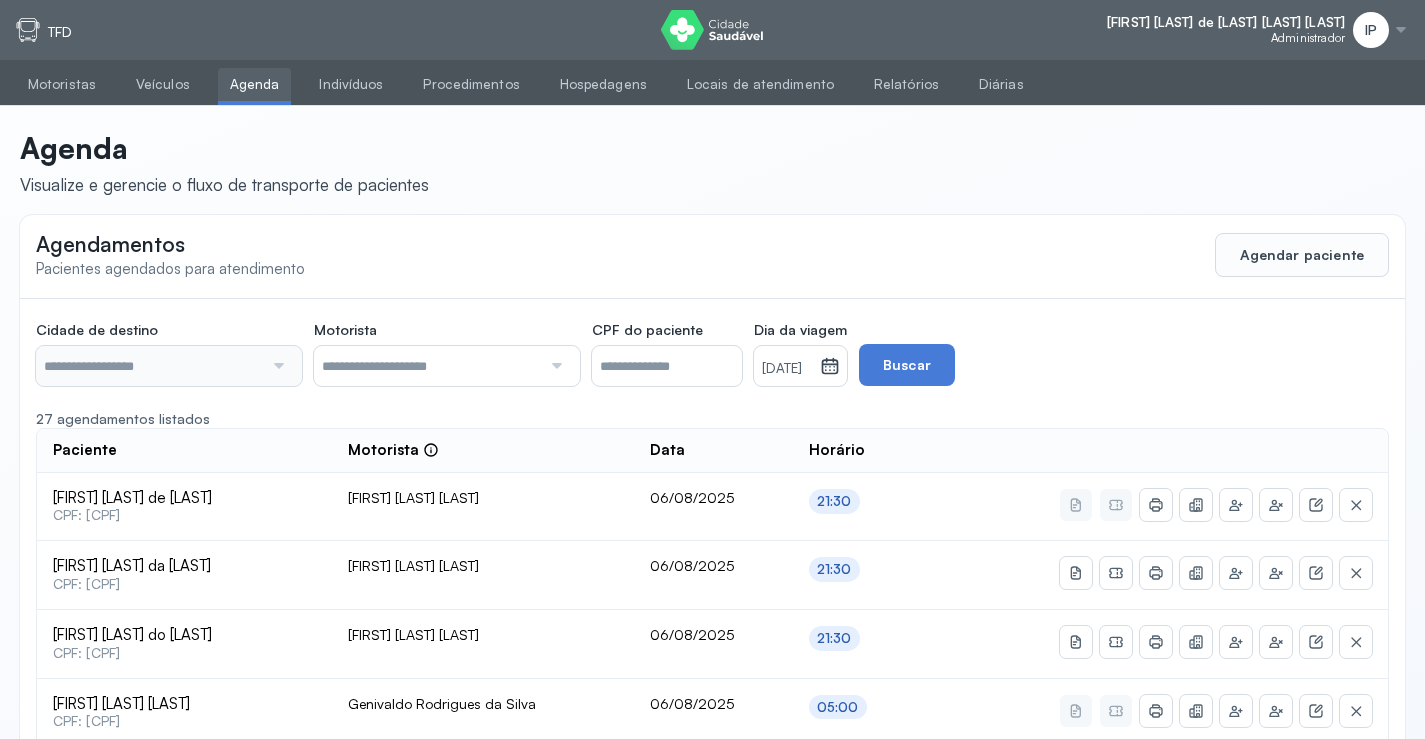 type on "********" 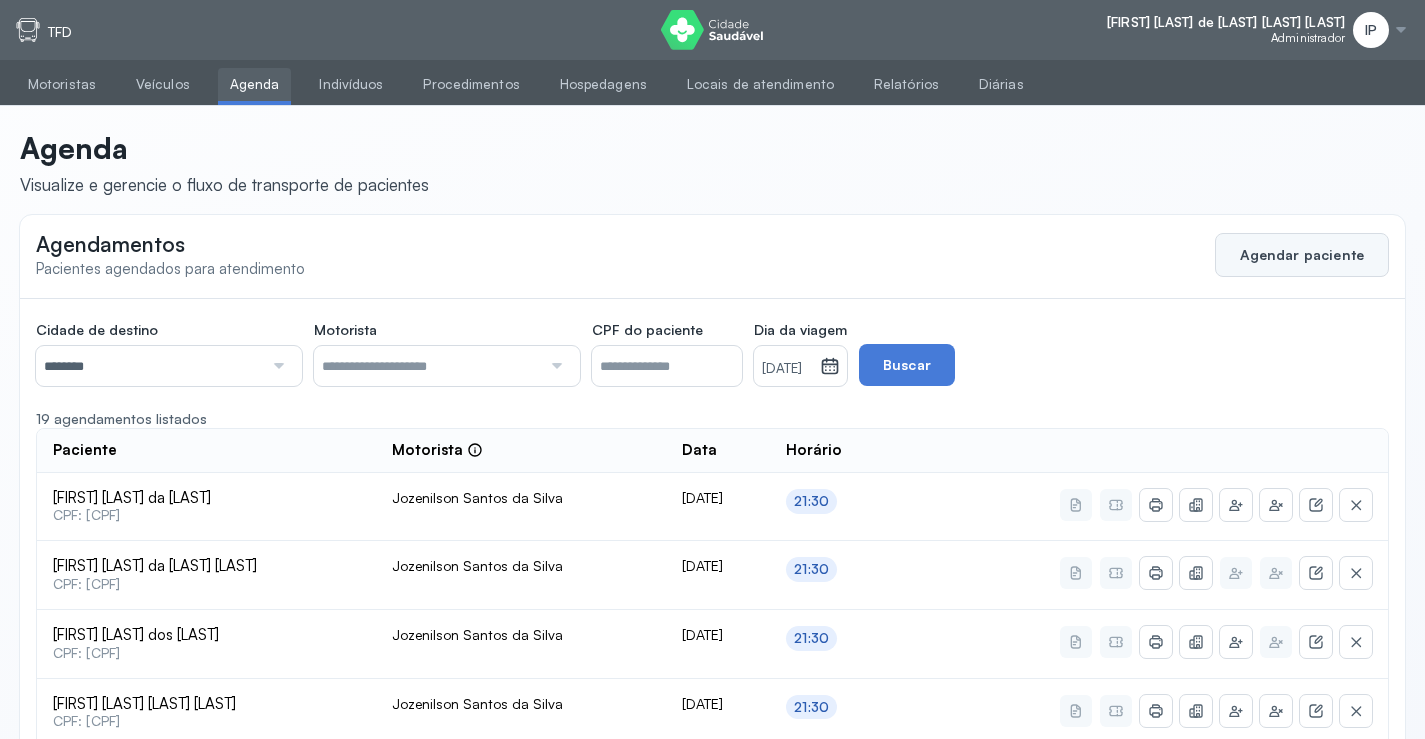 click on "Agendar paciente" 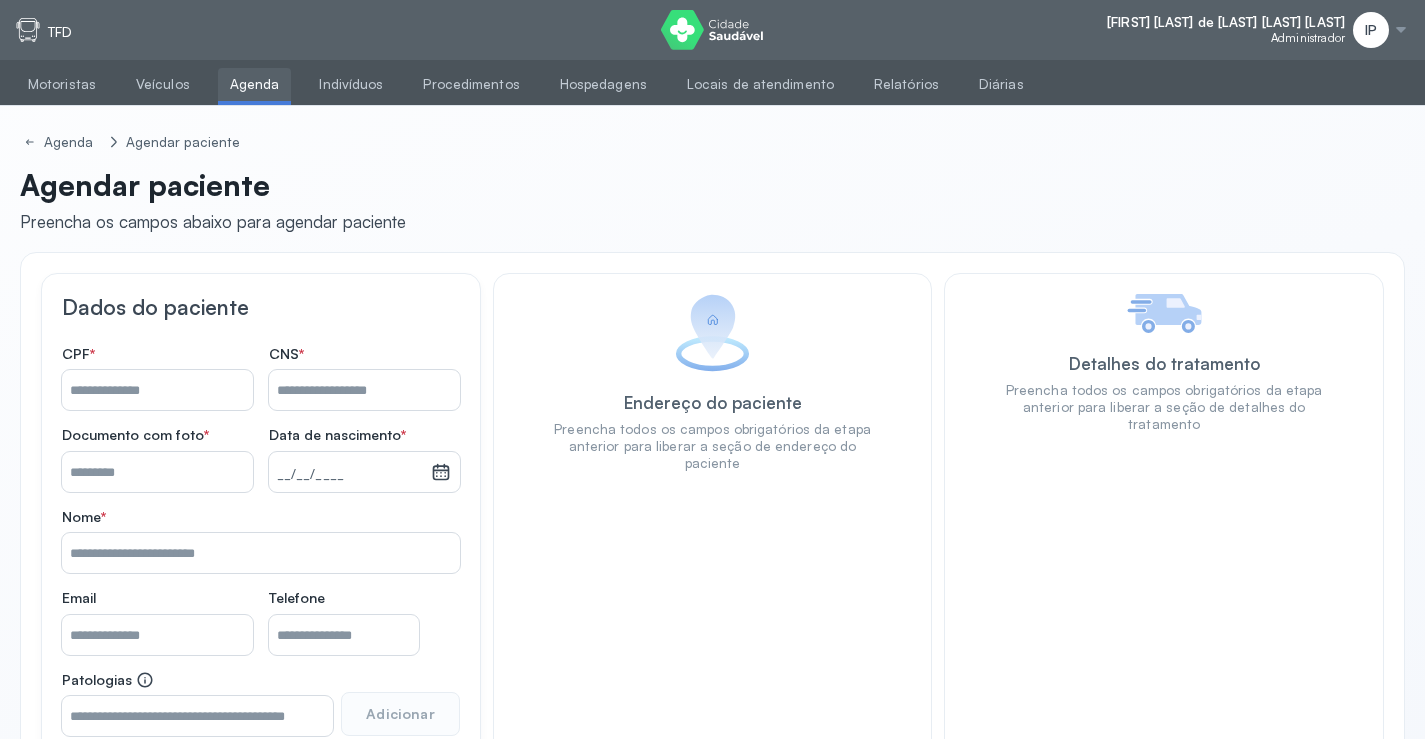 click on "Nome   *" at bounding box center (364, 390) 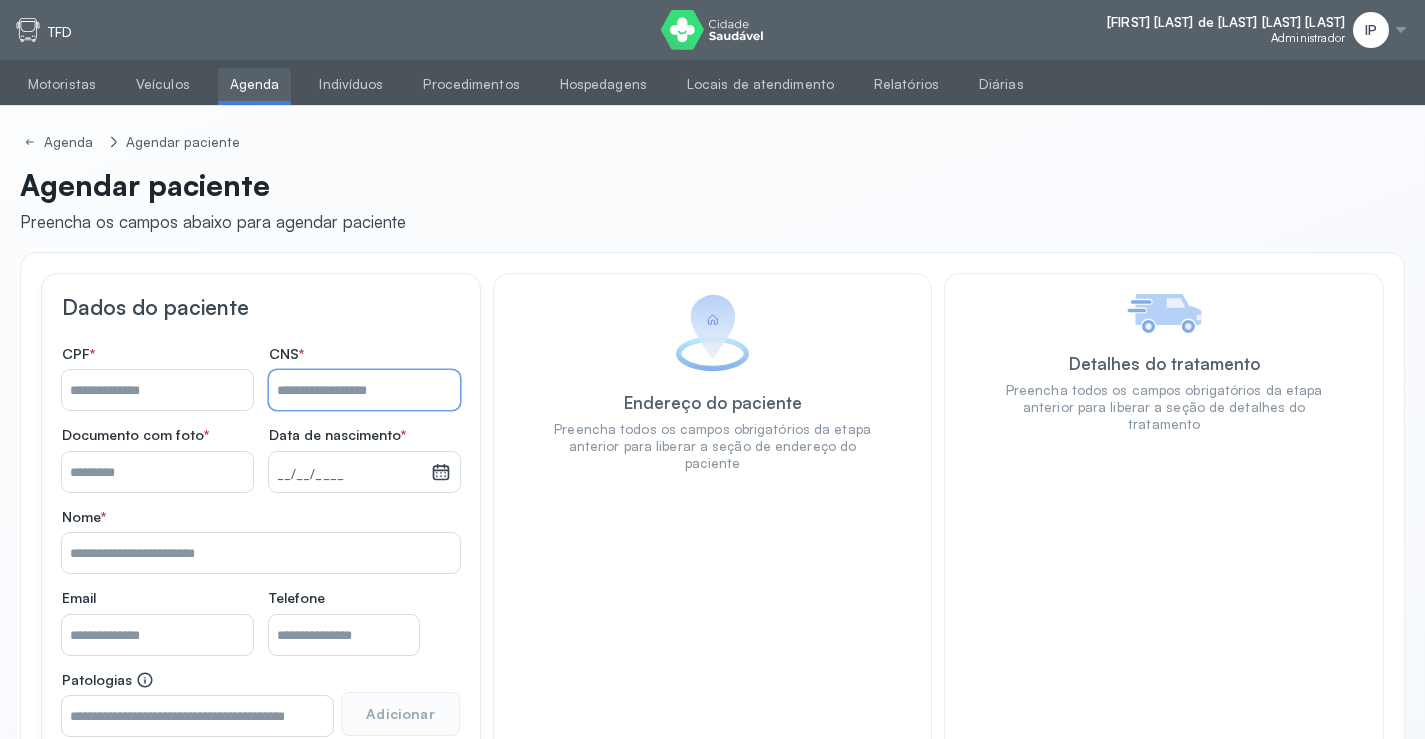 click on "Nome   *" at bounding box center (157, 390) 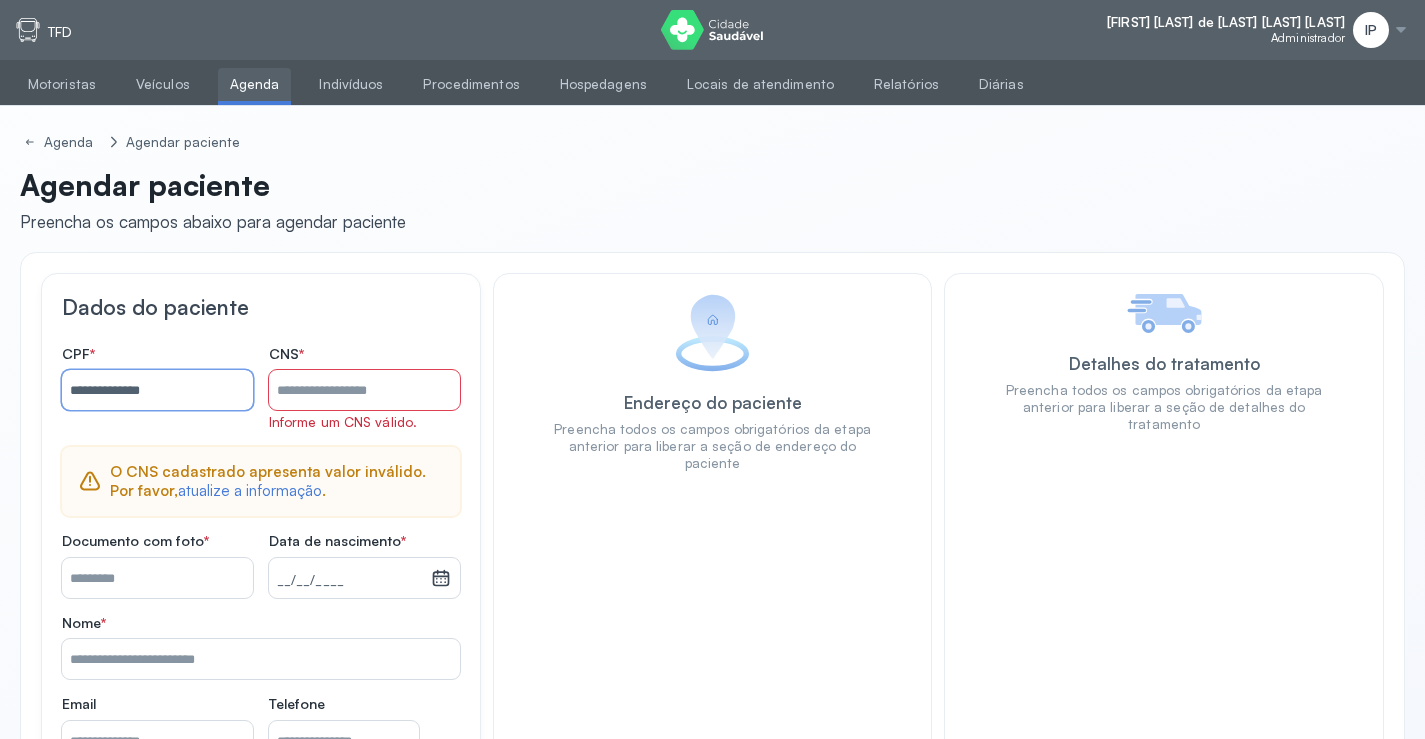 type on "**********" 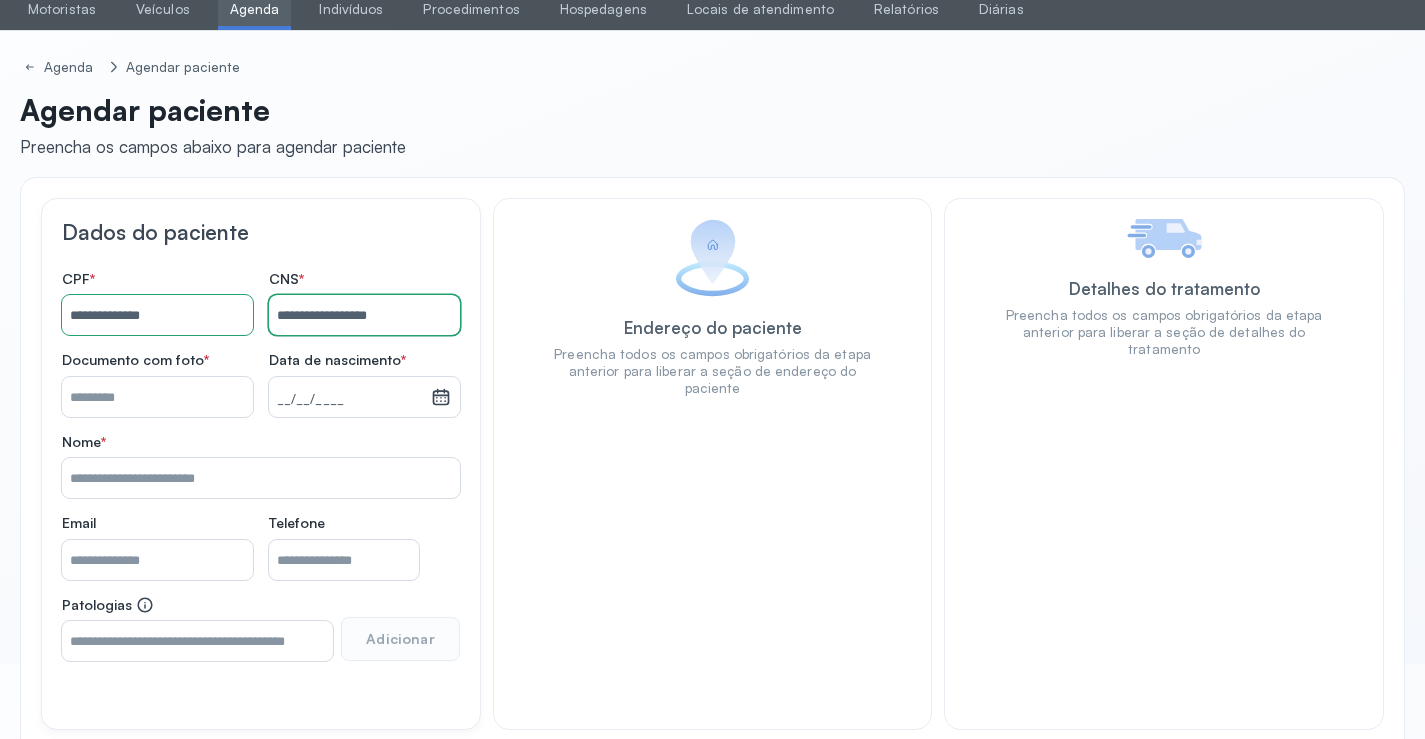 scroll, scrollTop: 171, scrollLeft: 0, axis: vertical 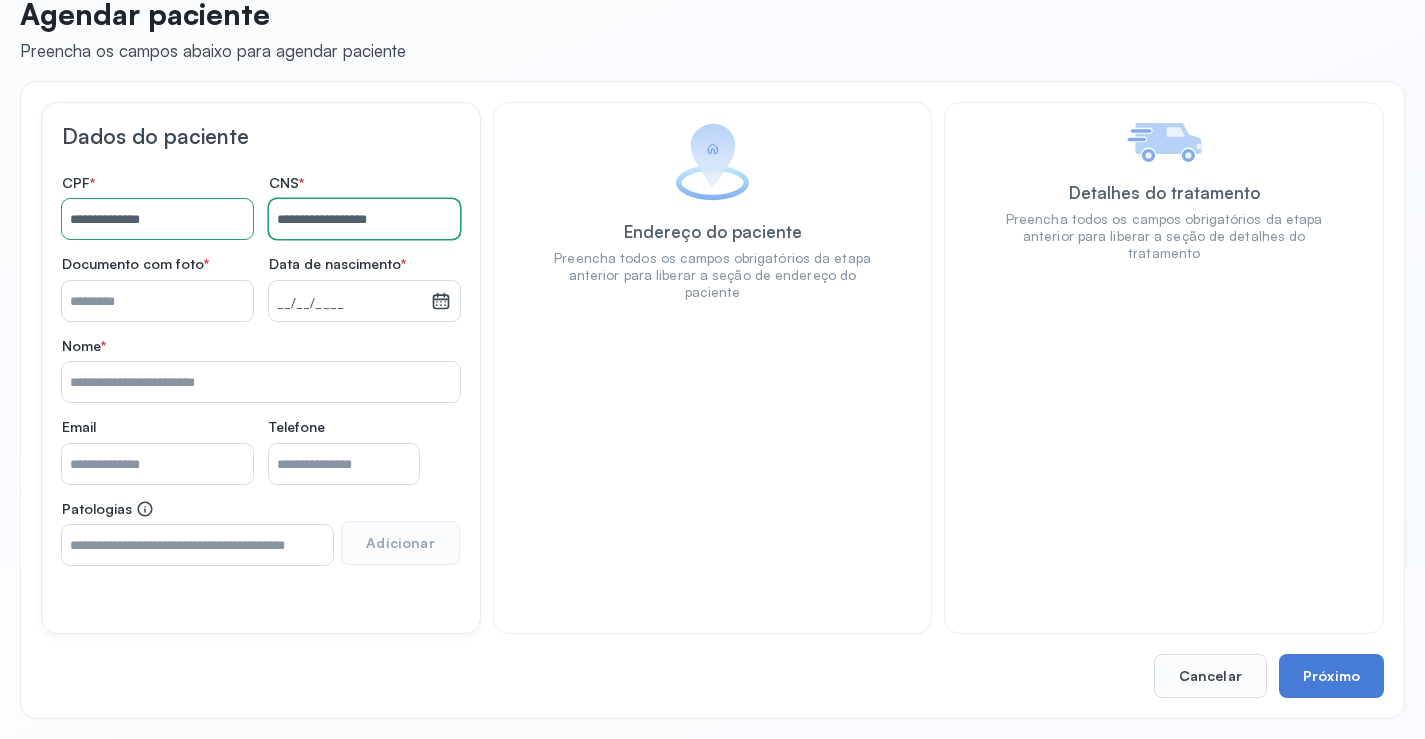 click on "__/__/____" at bounding box center [350, 304] 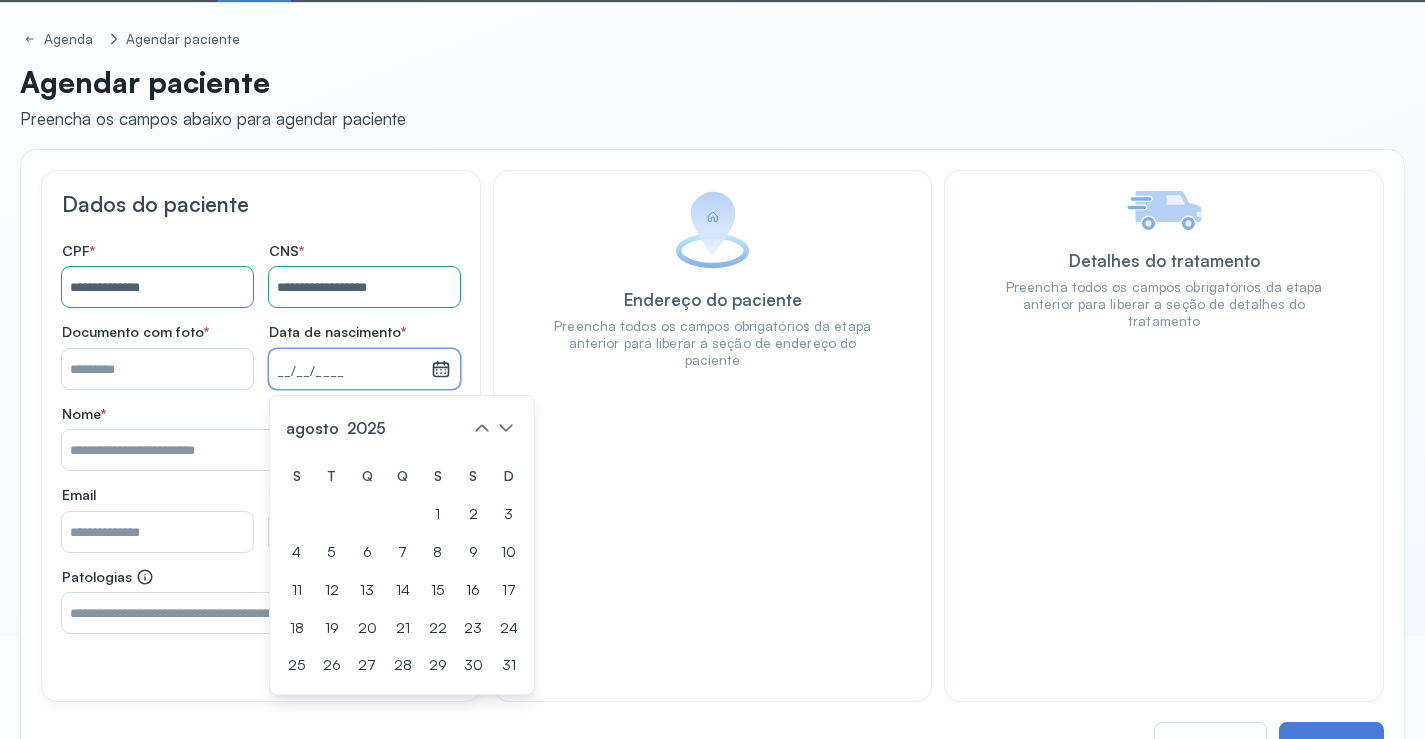 scroll, scrollTop: 71, scrollLeft: 0, axis: vertical 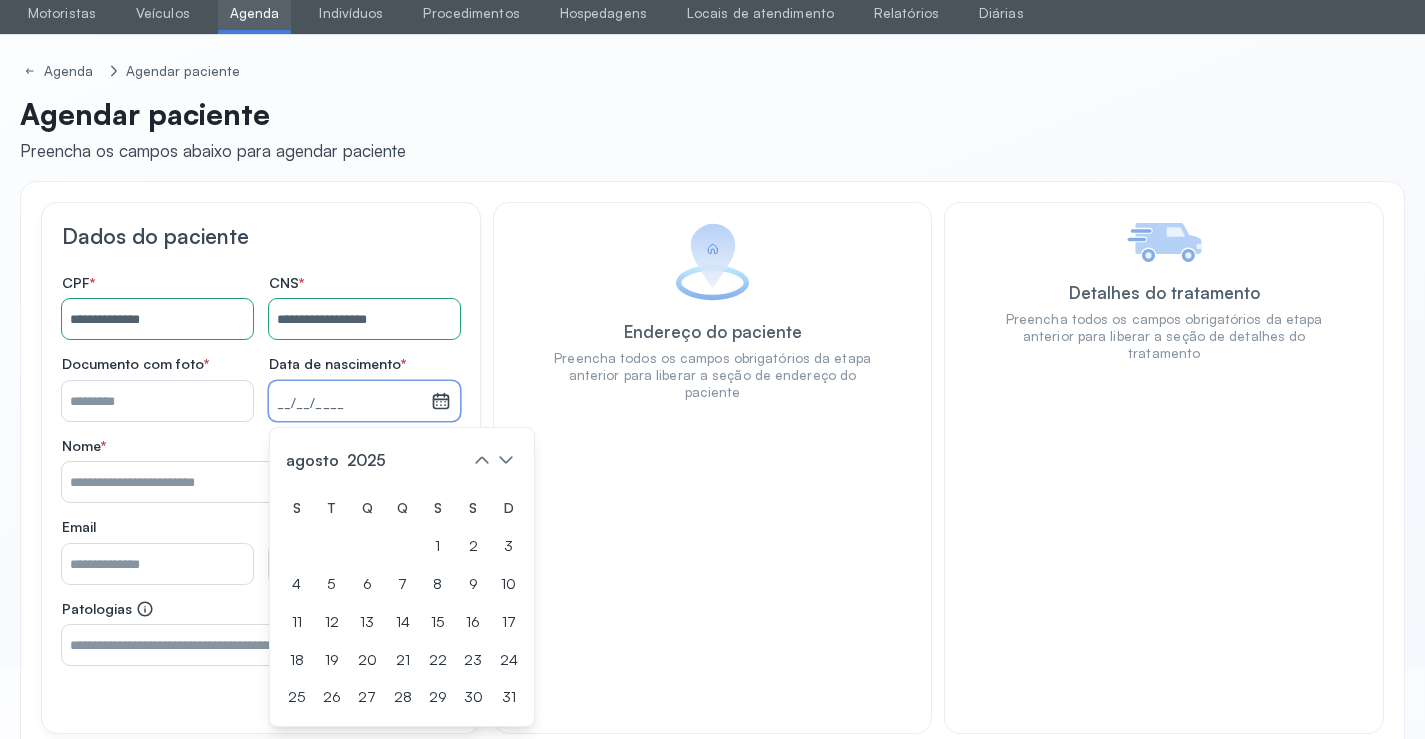 click on "**********" at bounding box center [364, 319] 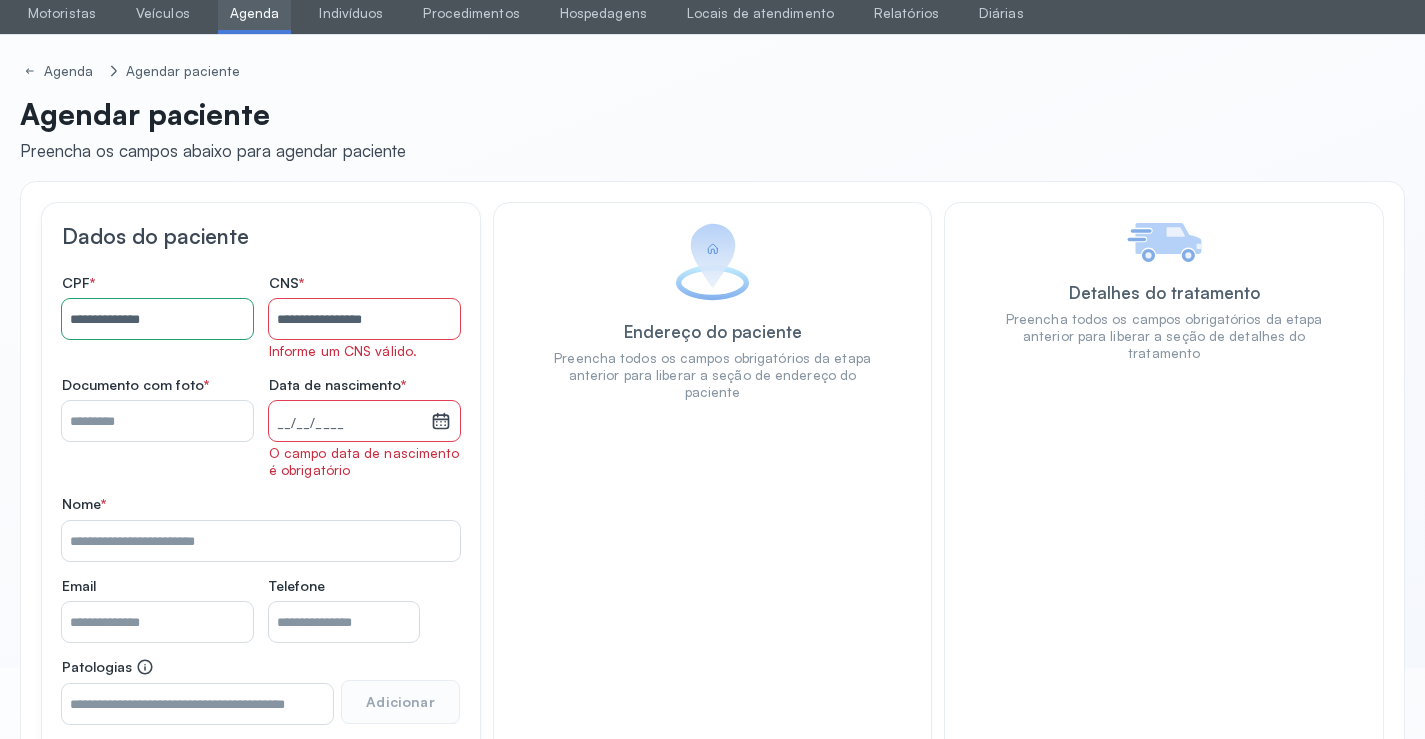 click on "**********" at bounding box center [261, 511] 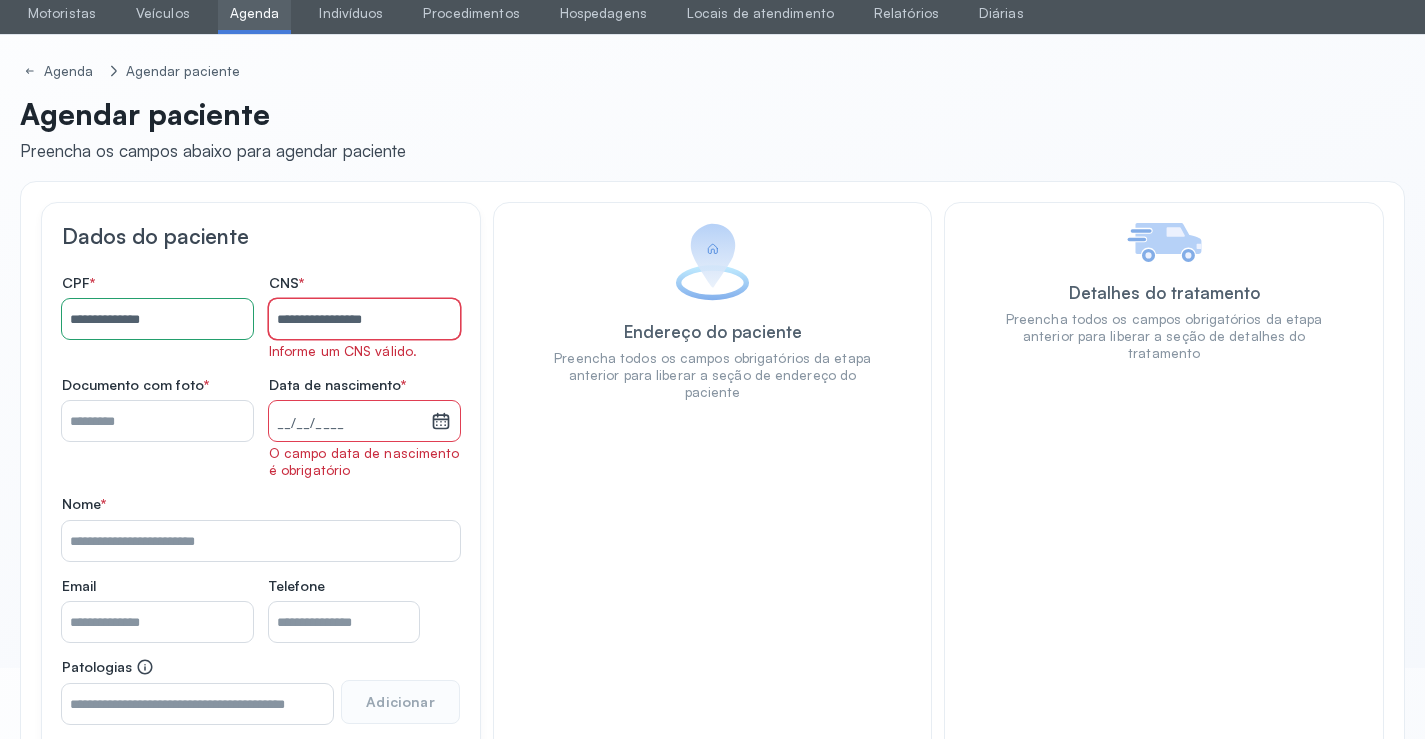 type on "**********" 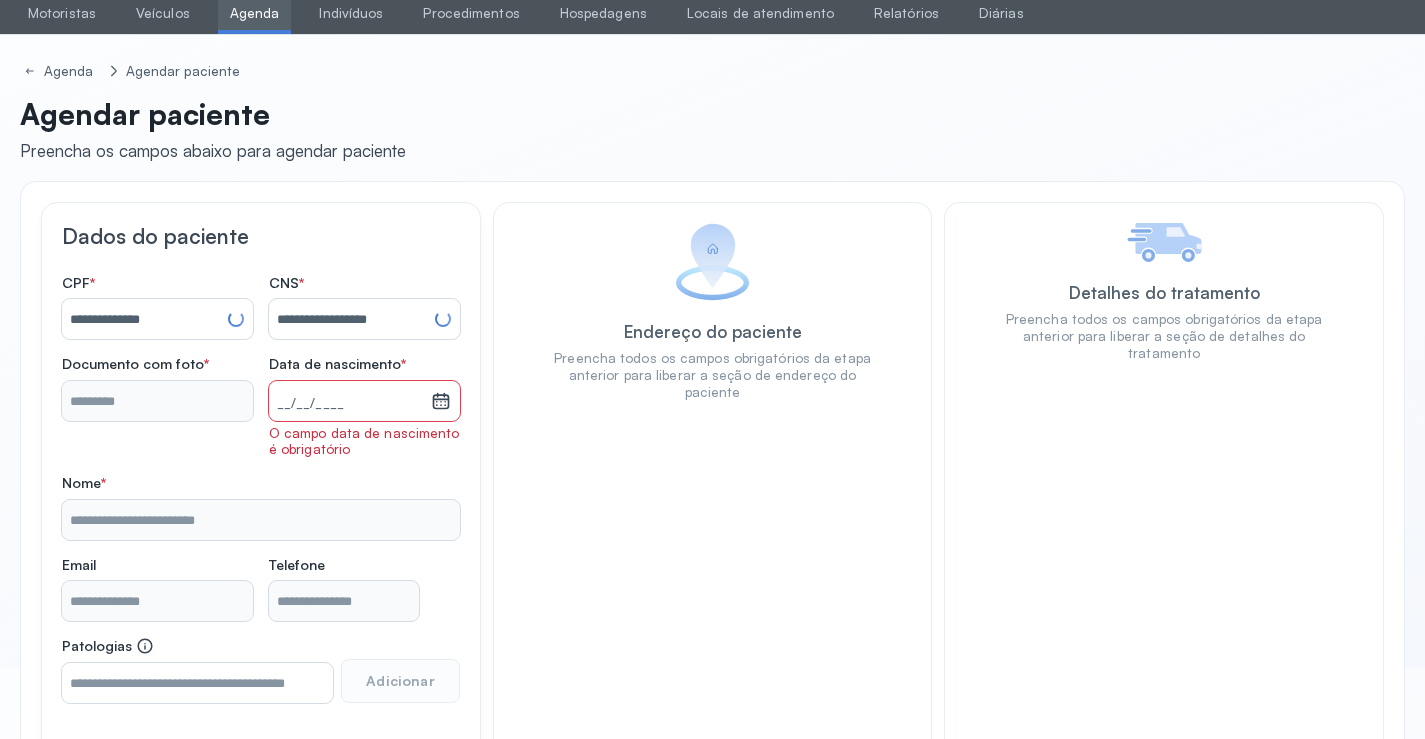 type 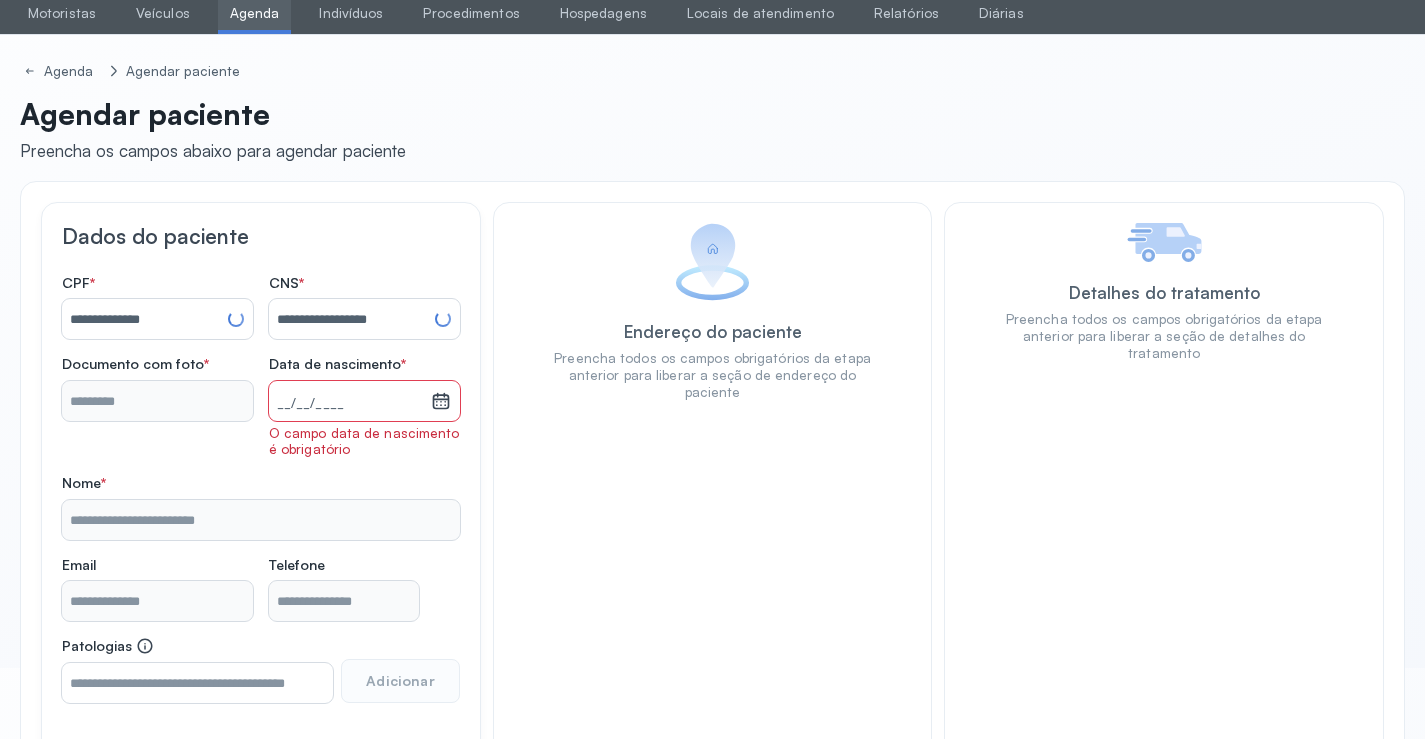 type on "**********" 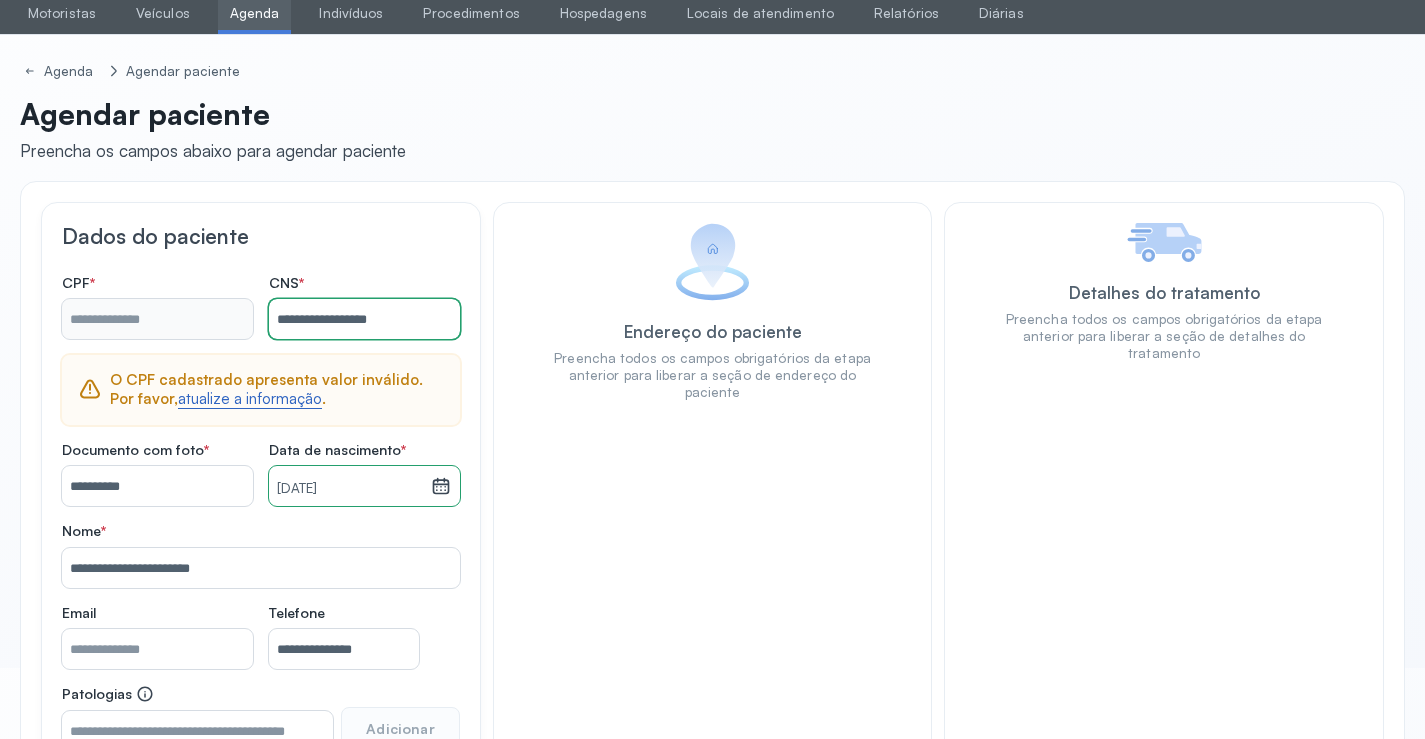 type on "**********" 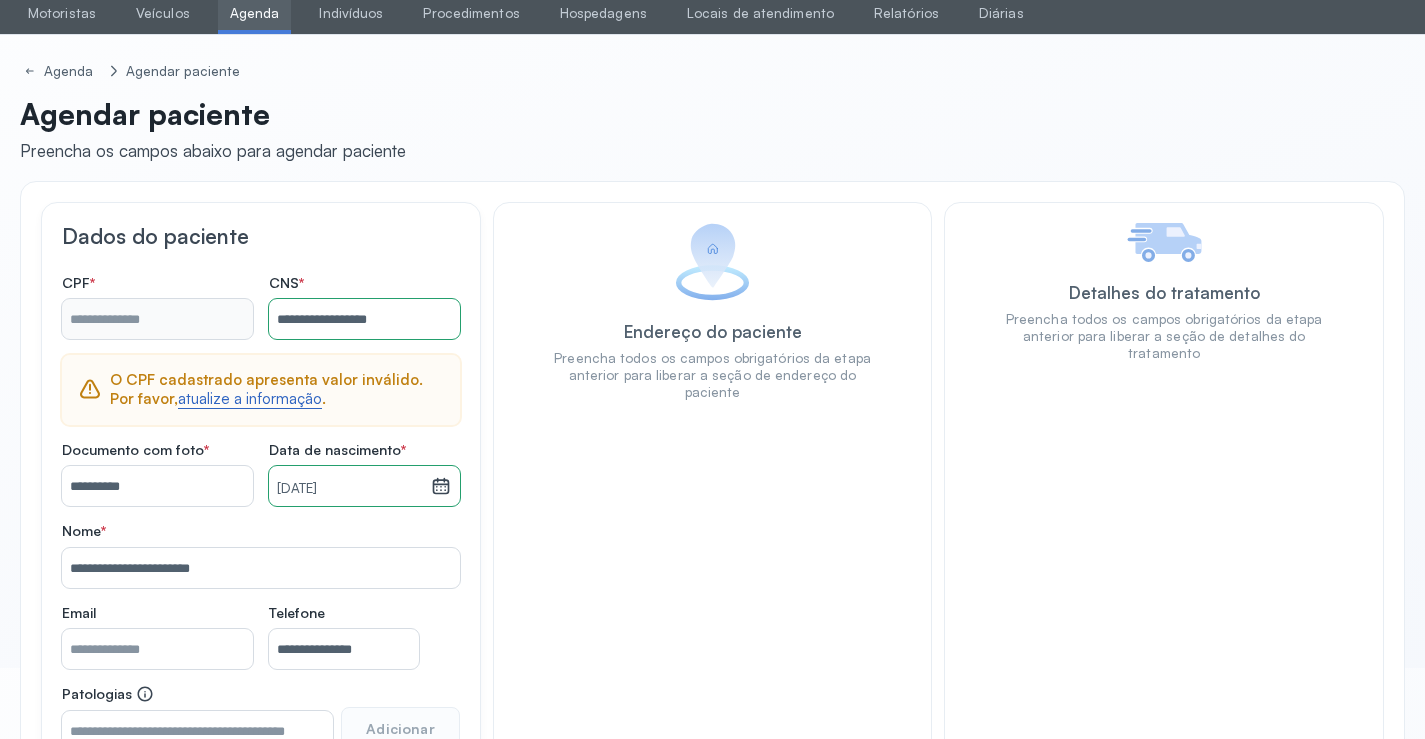 click on "atualize a informação" at bounding box center (250, 399) 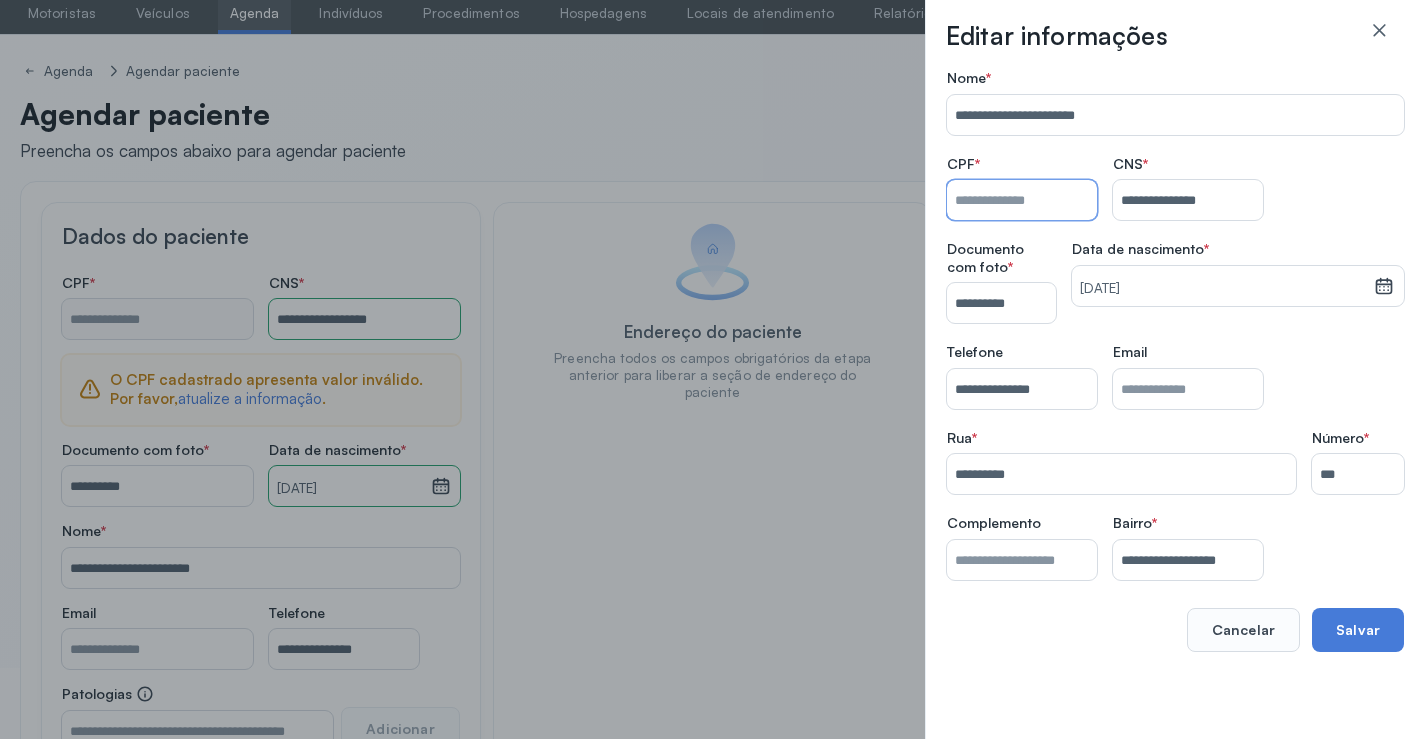 click on "Nome   *" at bounding box center [1022, 200] 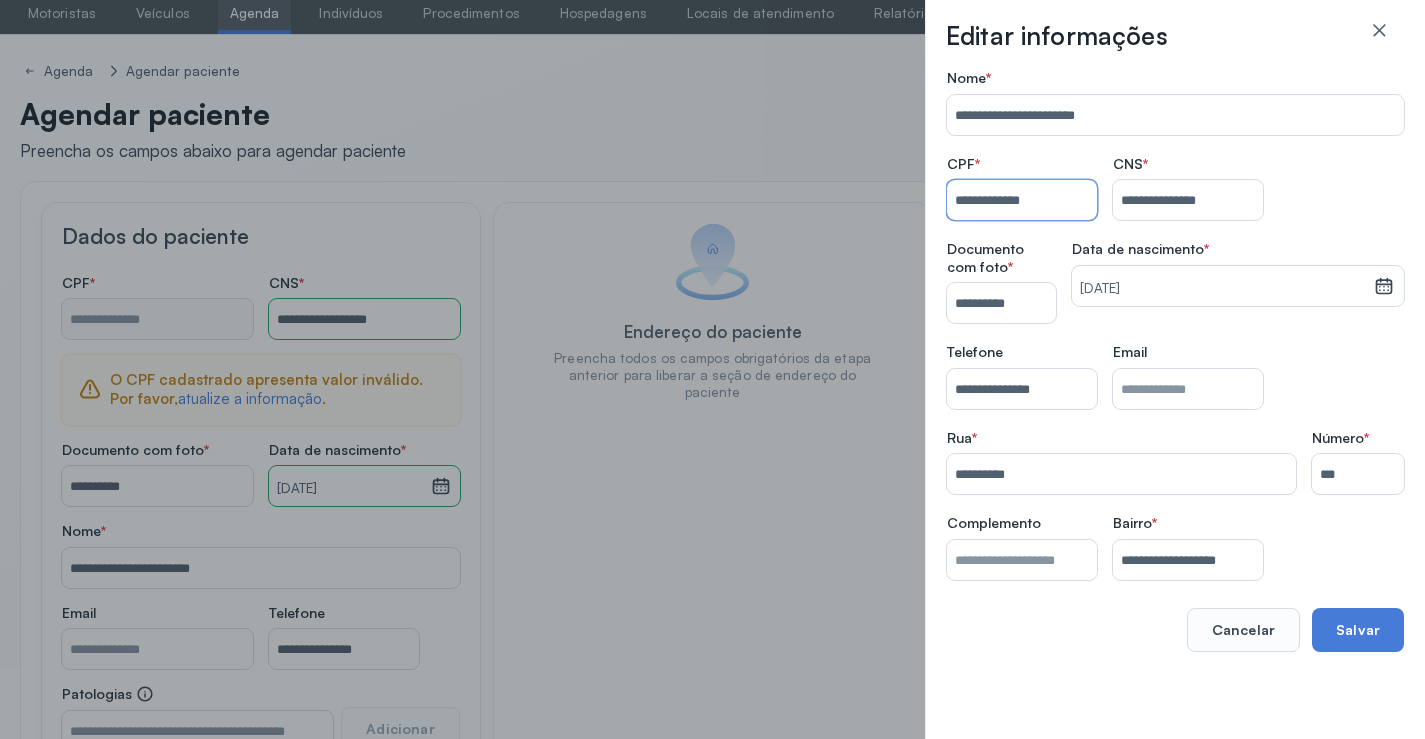 type on "**********" 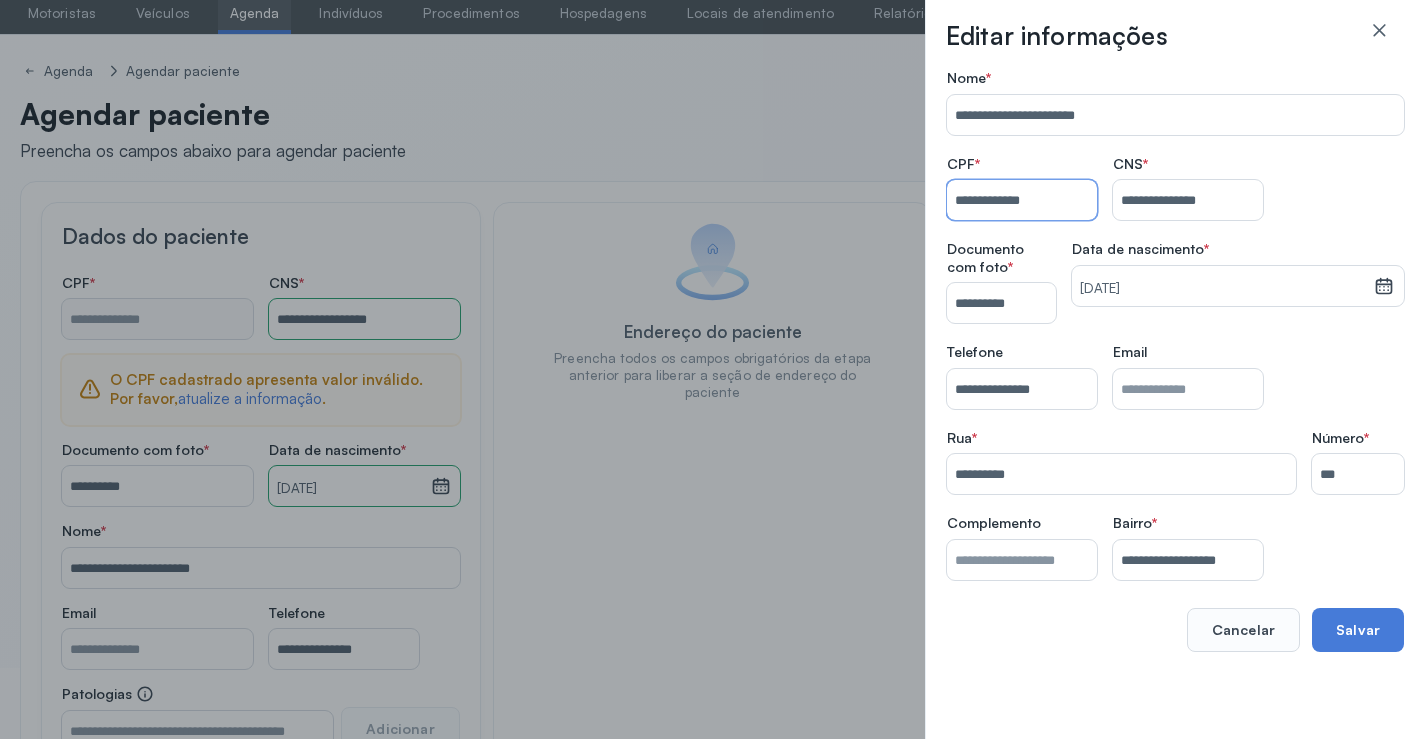 type on "**********" 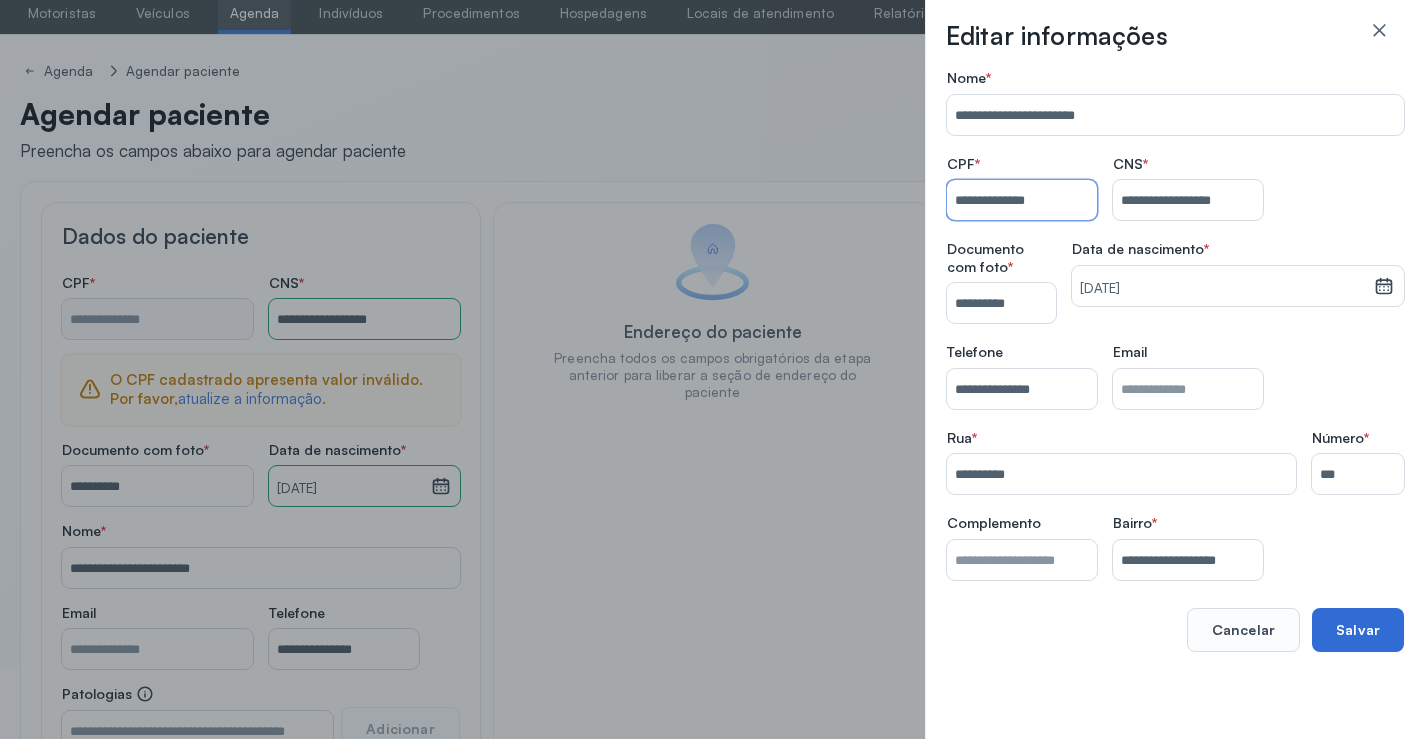 click on "Salvar" at bounding box center (1358, 630) 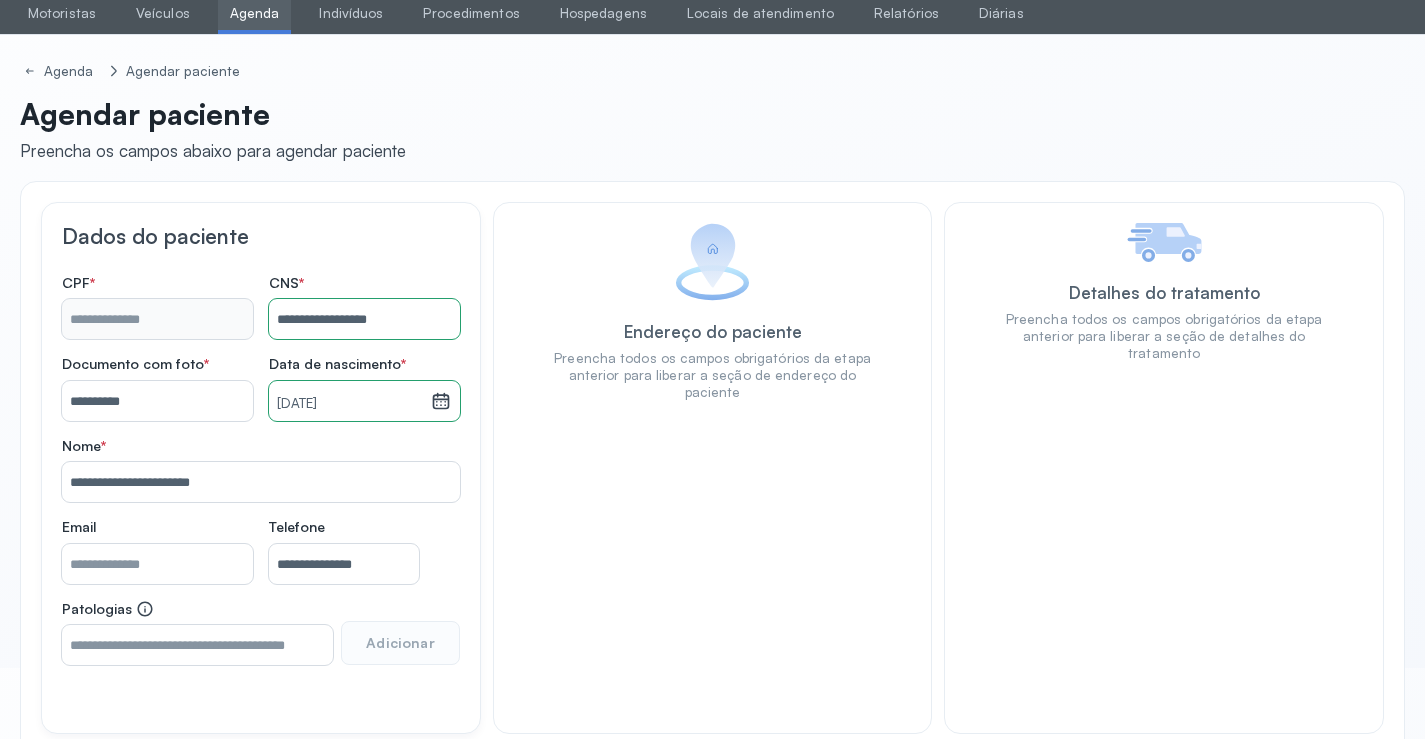 type on "**********" 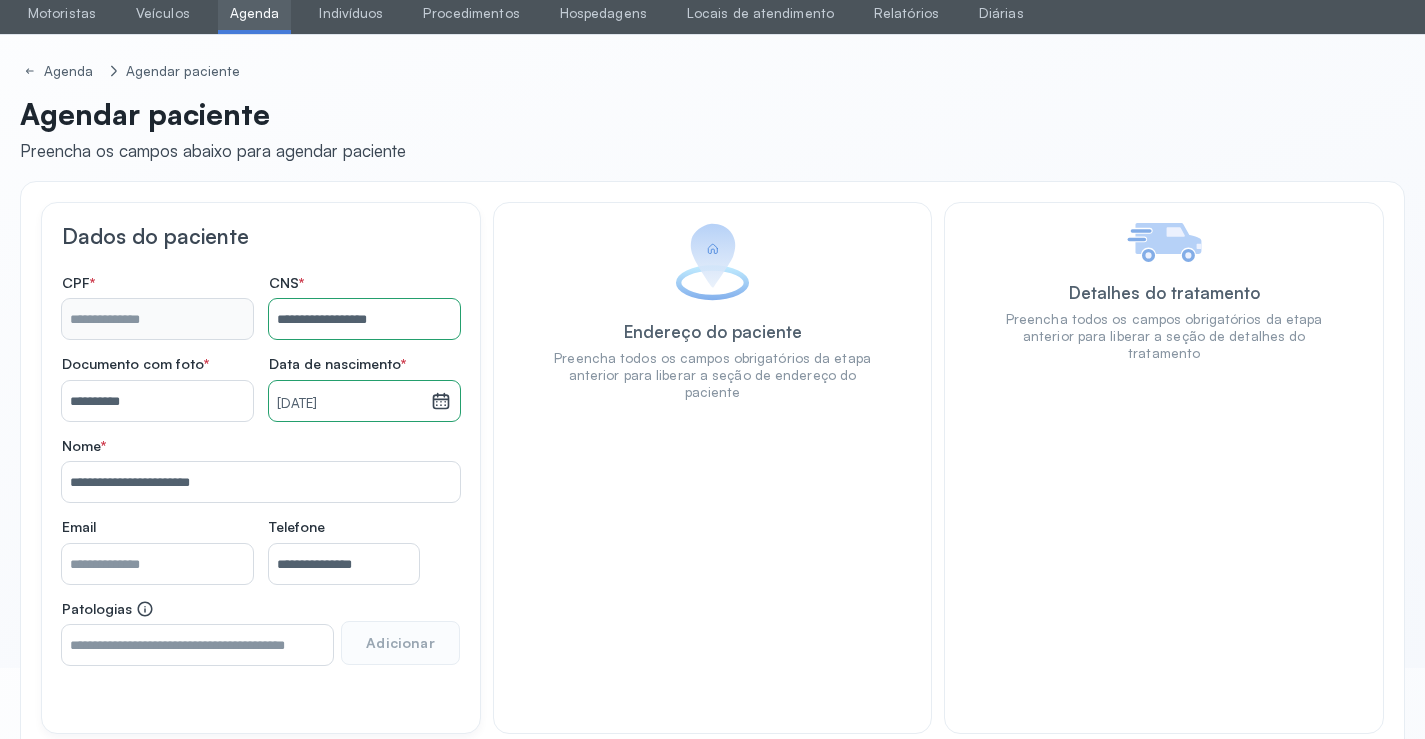 type on "**********" 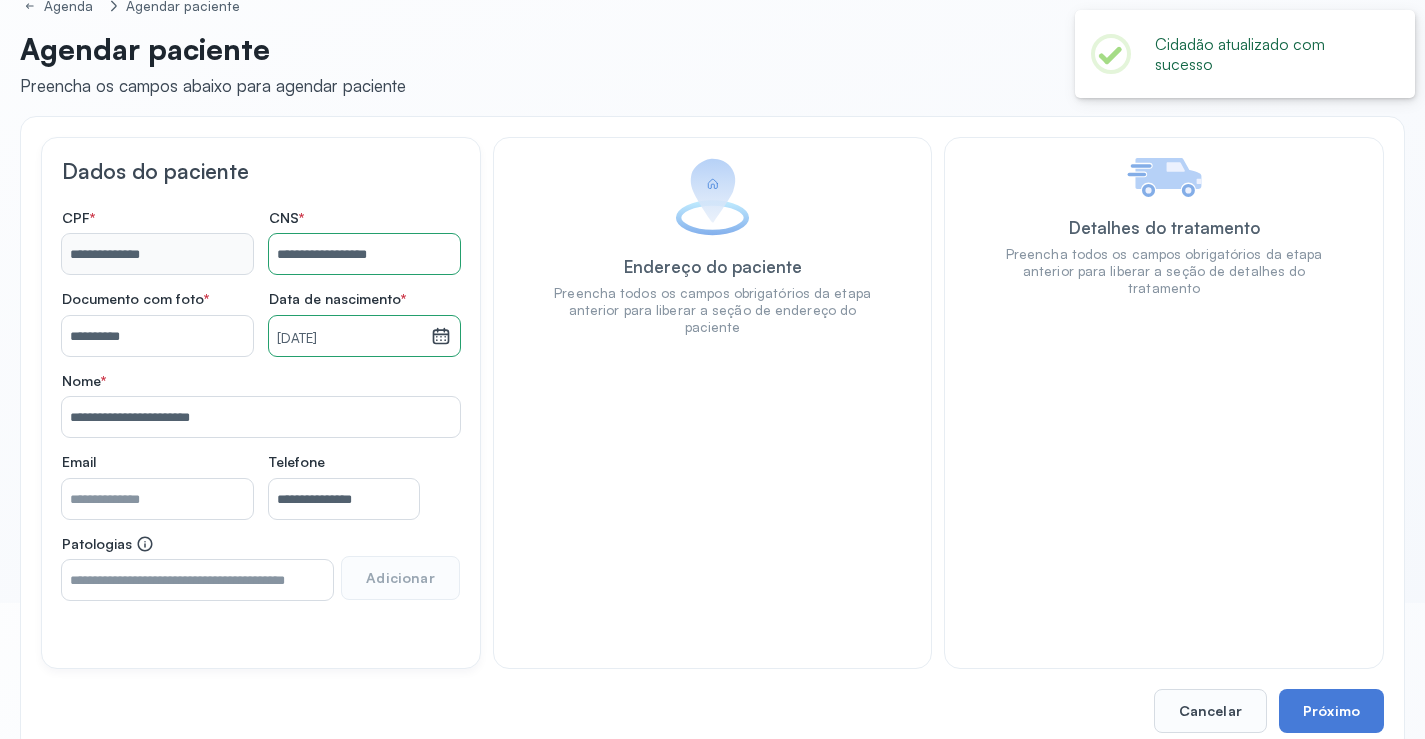 scroll, scrollTop: 171, scrollLeft: 0, axis: vertical 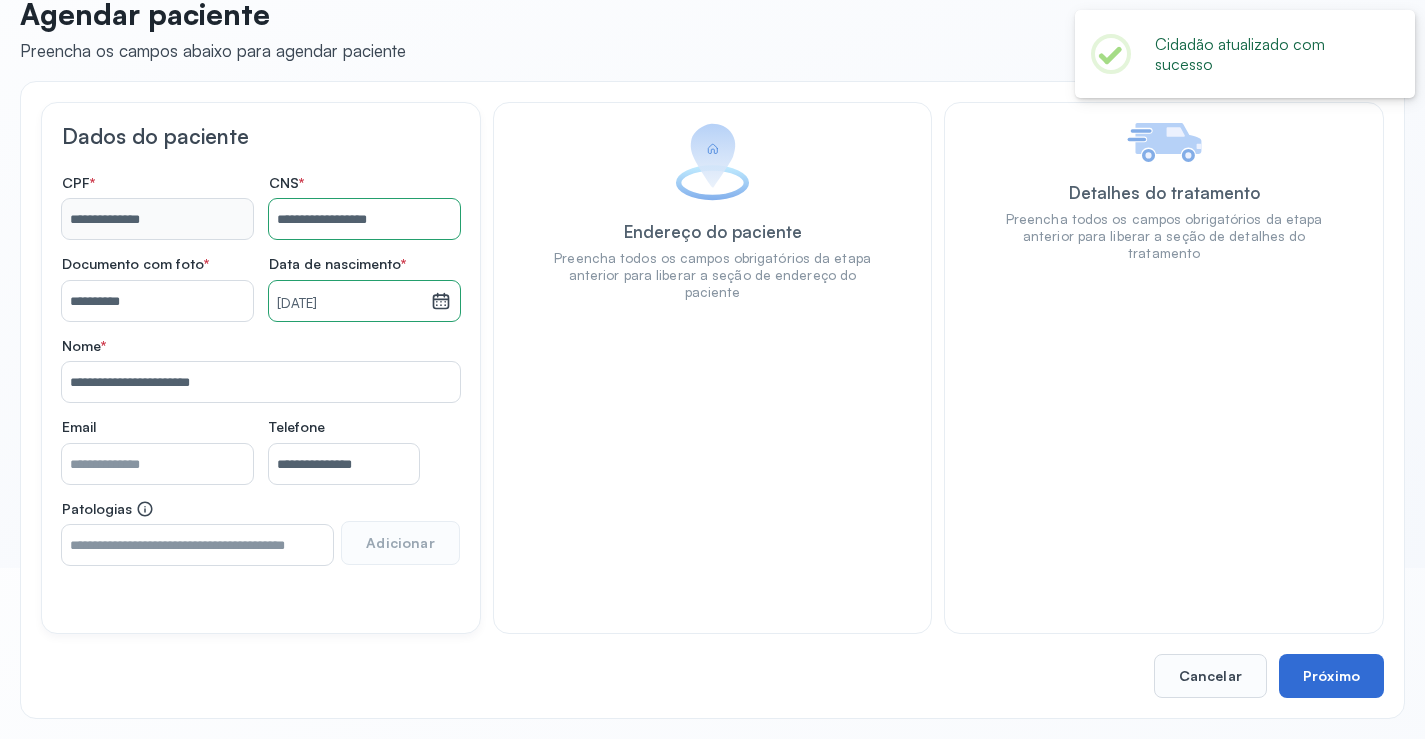 click on "Próximo" at bounding box center (1331, 676) 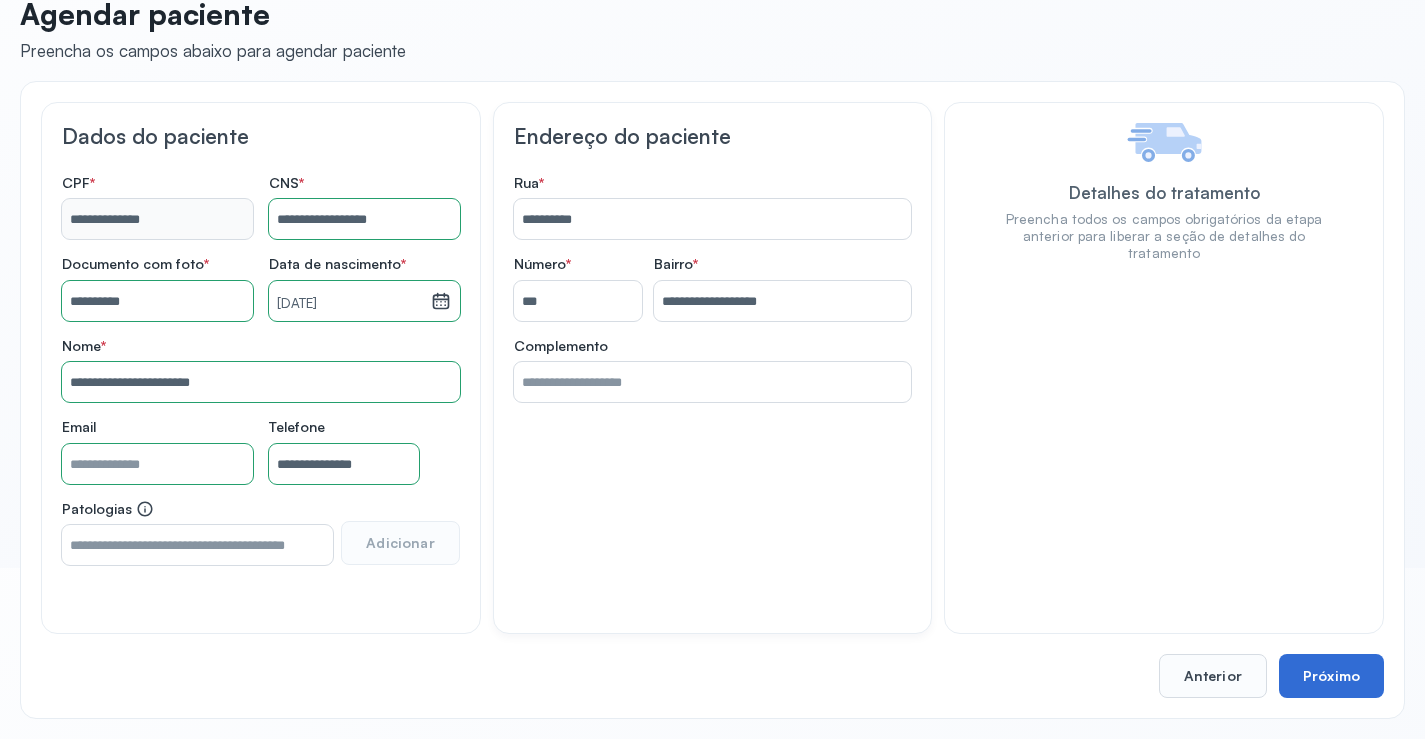 click on "Próximo" at bounding box center [1331, 676] 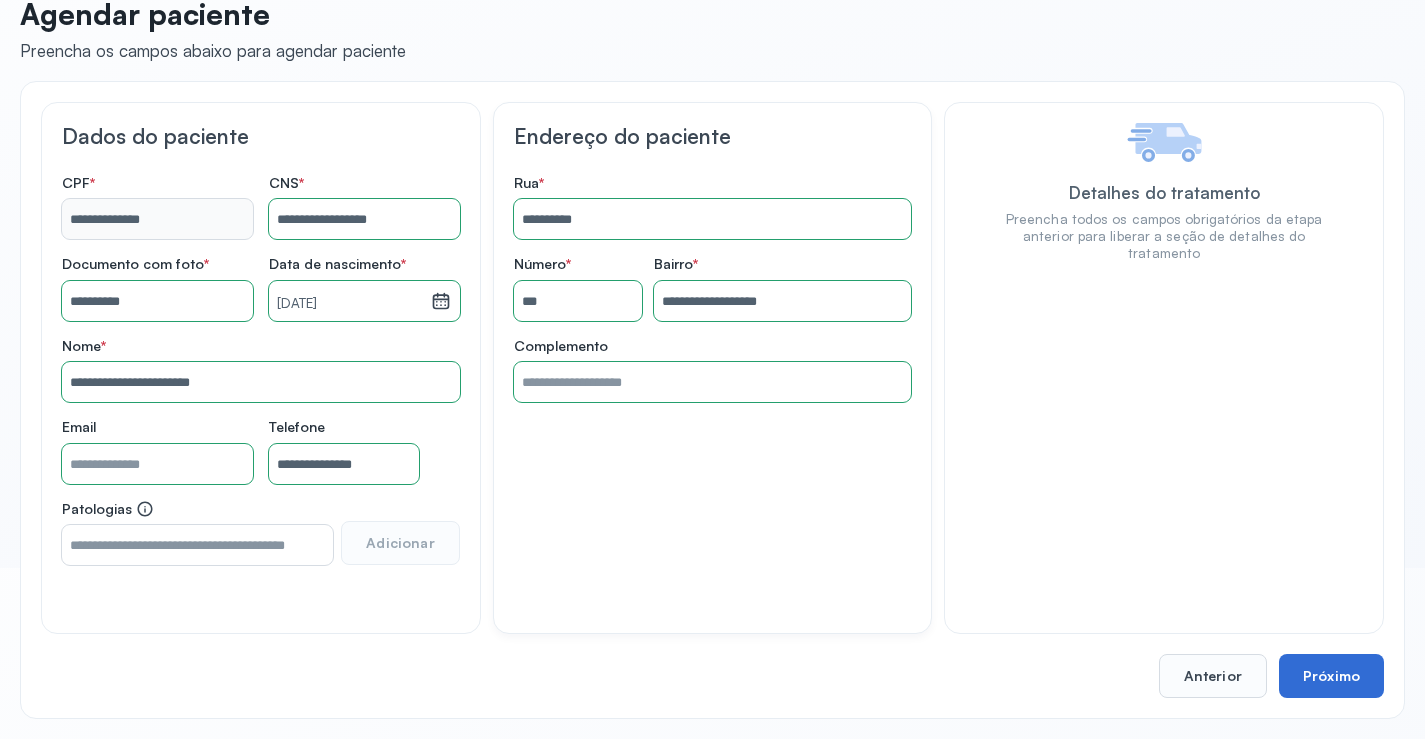 click on "Próximo" at bounding box center (1331, 676) 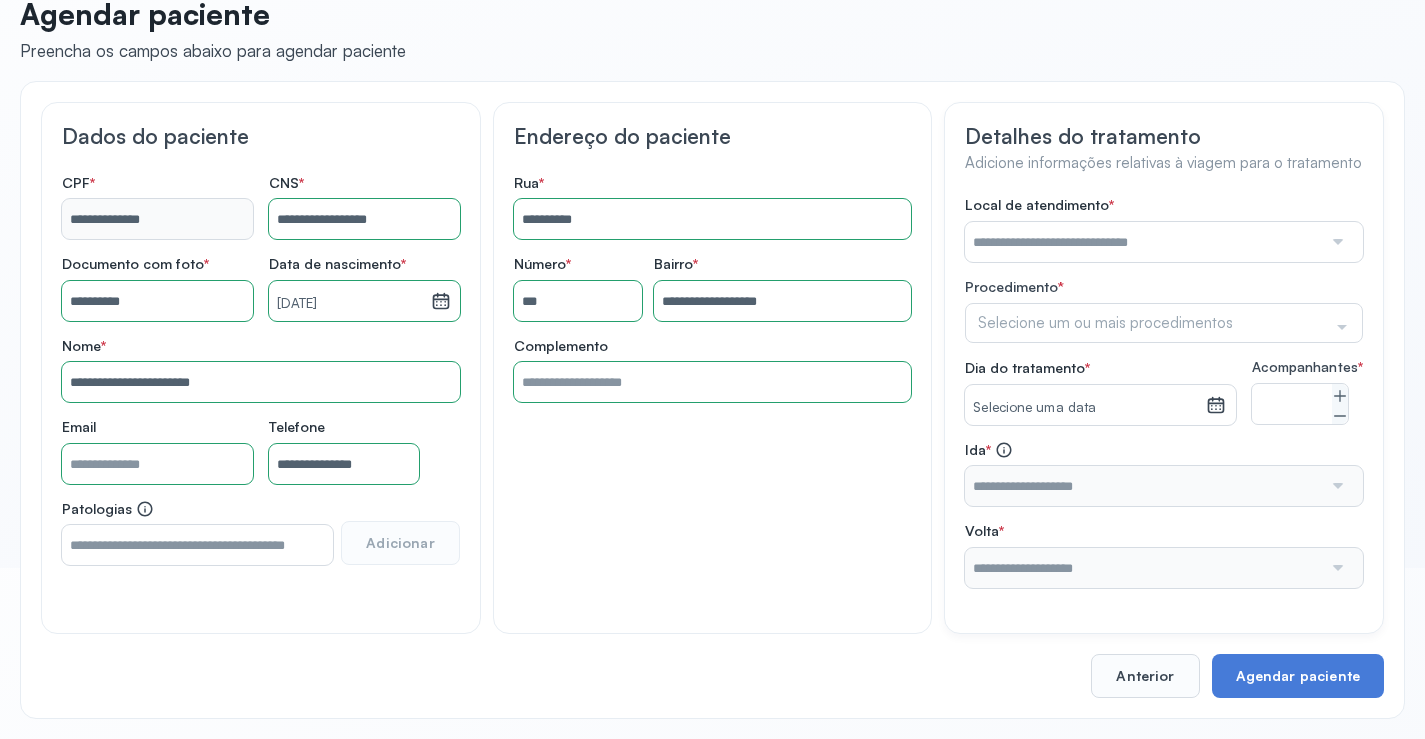 click at bounding box center [1143, 242] 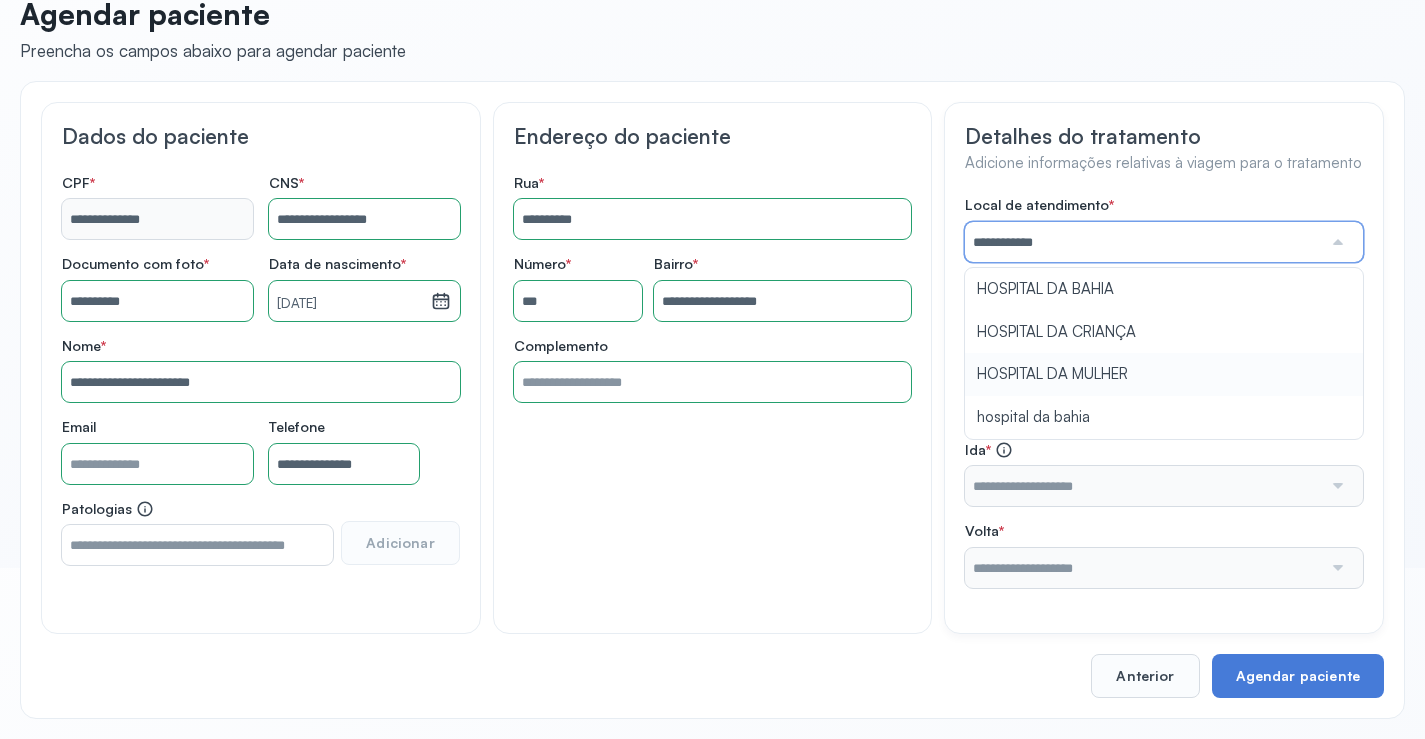 type on "**********" 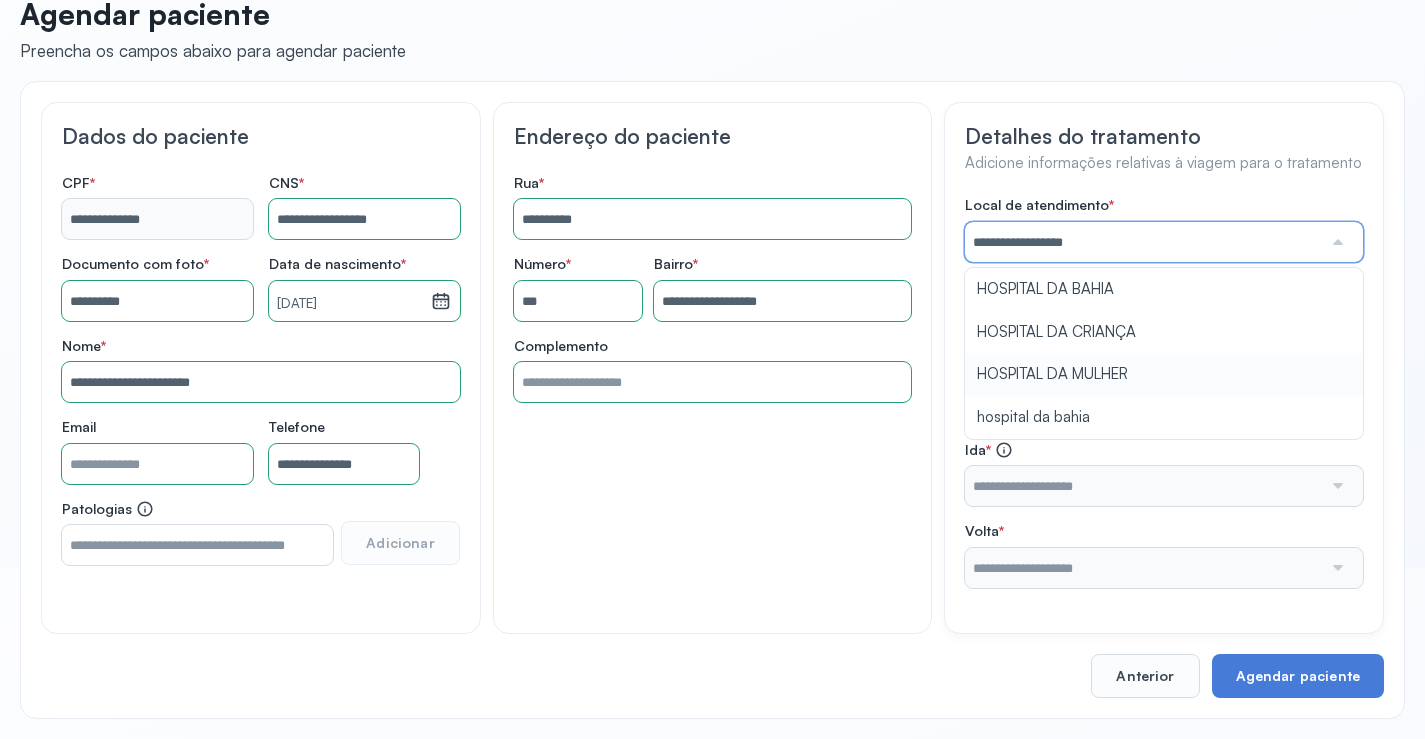 click on "[FIRST] [LAST] [LAST] Procedimento * Selecione um ou mais procedimentos Selecionar todos Acompanhante Alergologista Anemia Falciforme Anestesista Angiologista Angiotomografia Auditivo Biopsia Bucomaxilo Cardio Cateterismo Cardio Cintilografia Ossea Cirurgia Cirurgia De Catarata Cirurgia Ernia Ignal Cirurgiao Cabeça Pescoço Colonoscopia Coloproctologista Densitometria Ossea Dermatologista Diabete E Hormonio Ecocardiograma Eletroneuromiografia Endocrinilogista Endoscopia Escanometria Esclerose Esconometria Estudo Urodinamico Exame Pcr Exames Fisioterapia Gastroentereologista Genetica Ginecologista Glaucoma Hematologista Hepatologista Hiv Holter Hpv Labiolamporine Litotripsia Lupos Marcar Cirurgia Mastologista Nefrologista Neurologia Pediatrica Neurologista Odontologia Oftalmologista Oncologia Ortopedia Ortopedista Oscilometria Otorrino Pediatra Pegar Medicamento Pentacam Perícia Médica Pneumologista Revisao" at bounding box center (1164, 392) 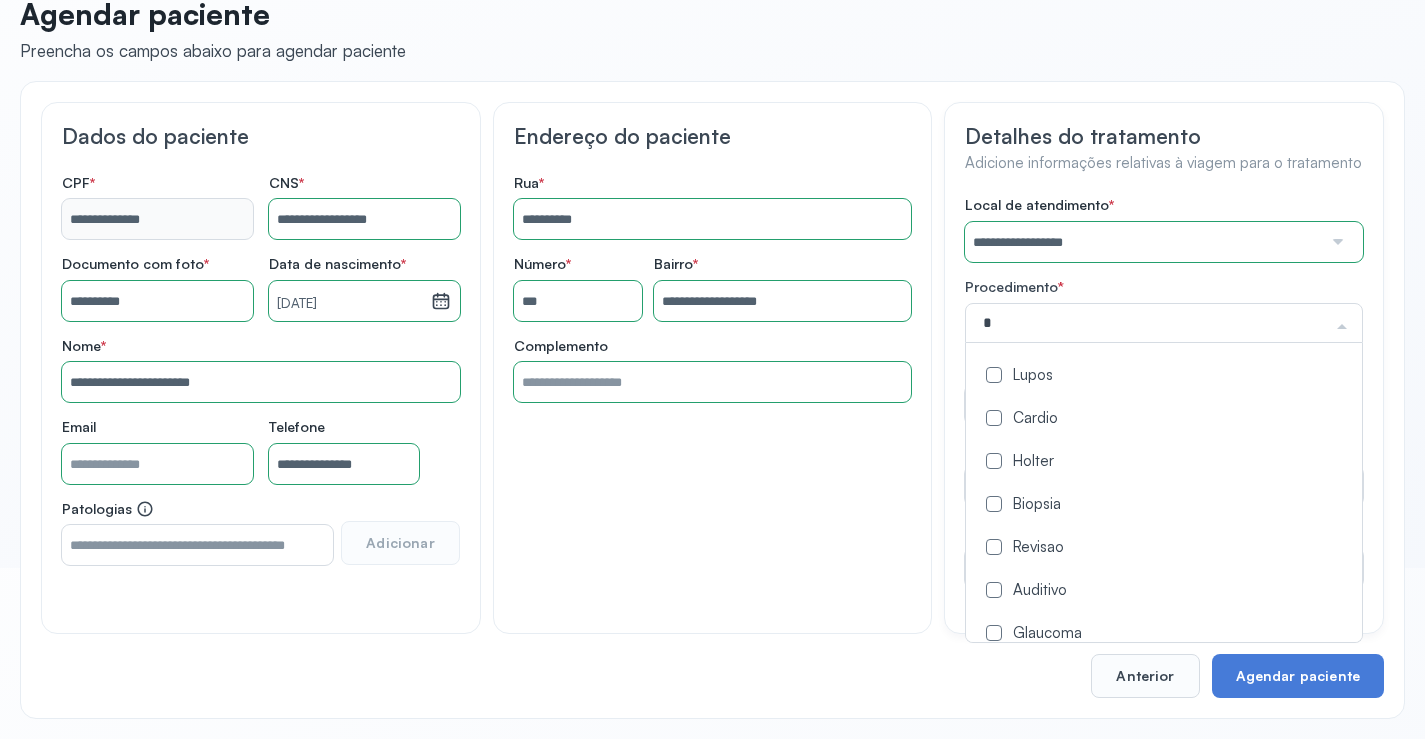 type on "**" 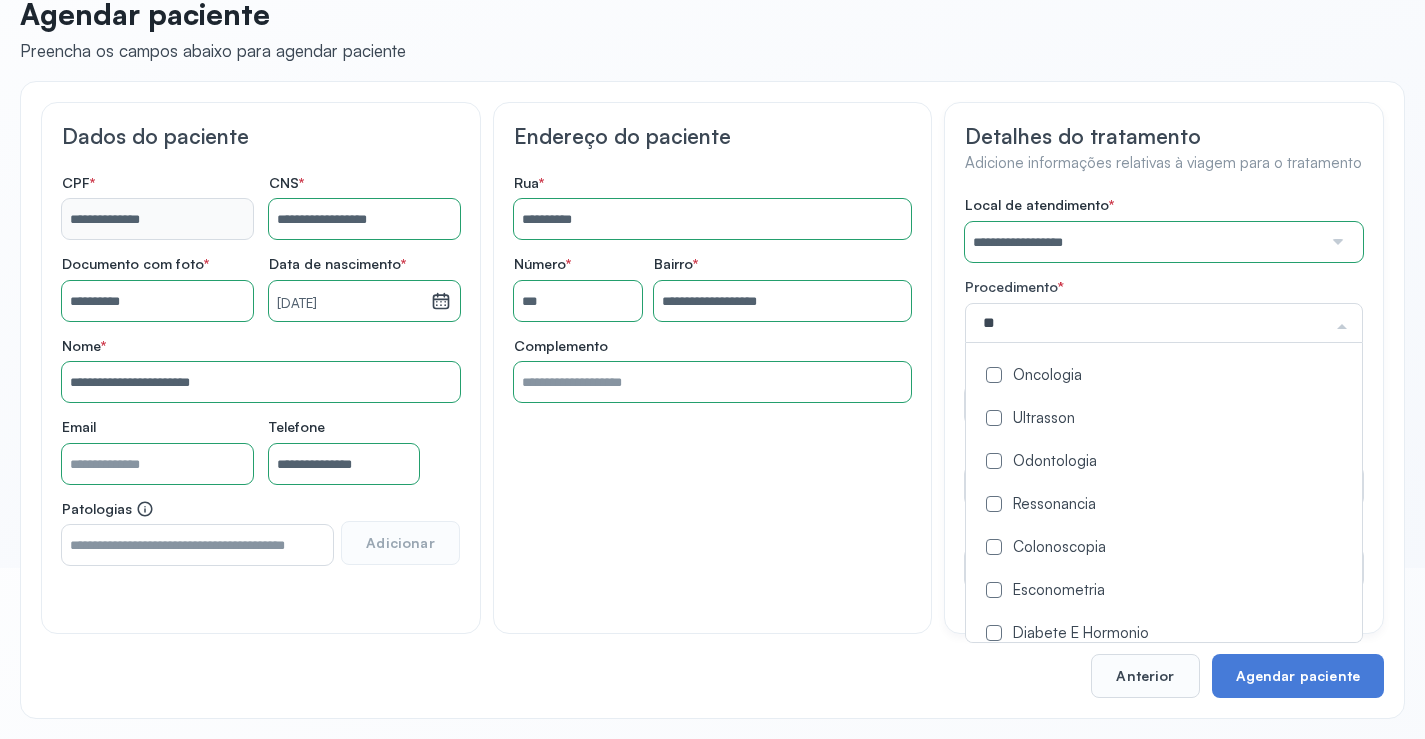 drag, startPoint x: 1028, startPoint y: 365, endPoint x: 1012, endPoint y: 390, distance: 29.681644 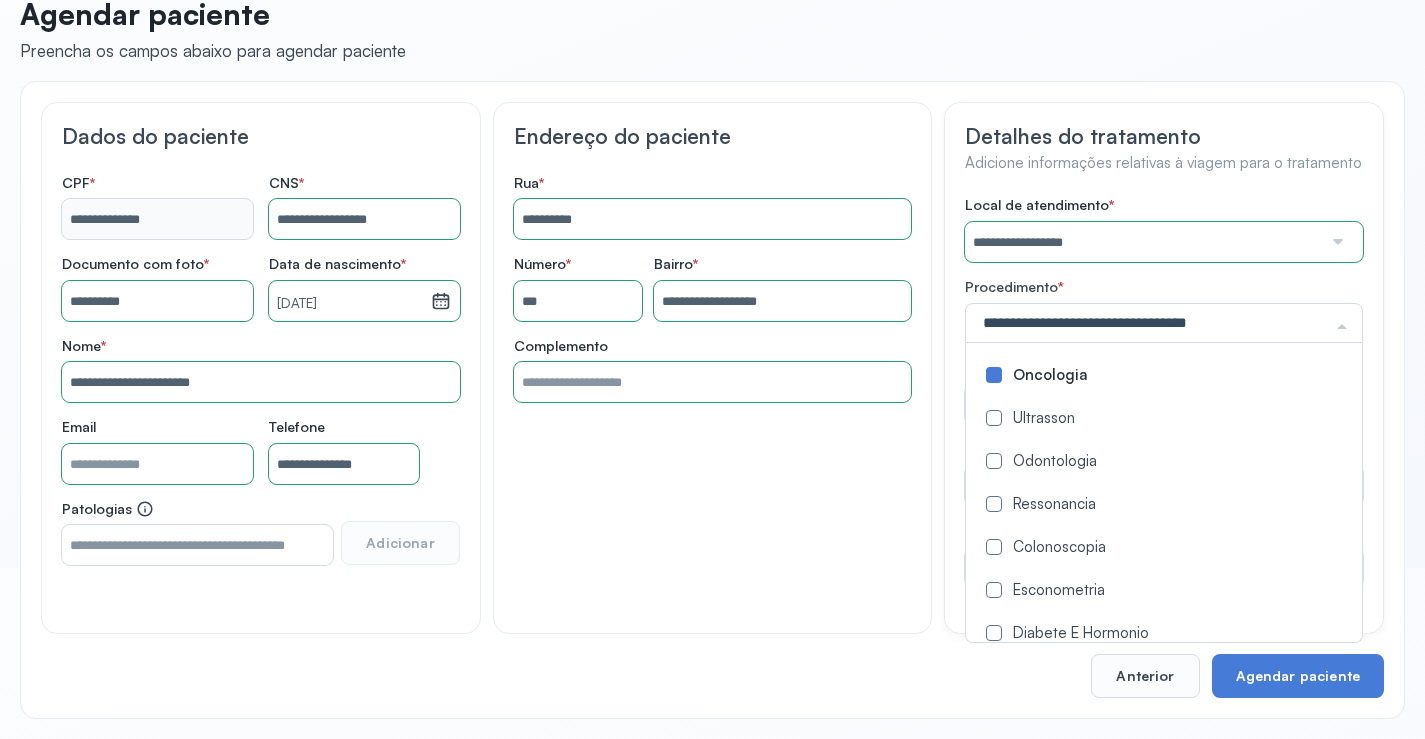 drag, startPoint x: 956, startPoint y: 398, endPoint x: 972, endPoint y: 396, distance: 16.124516 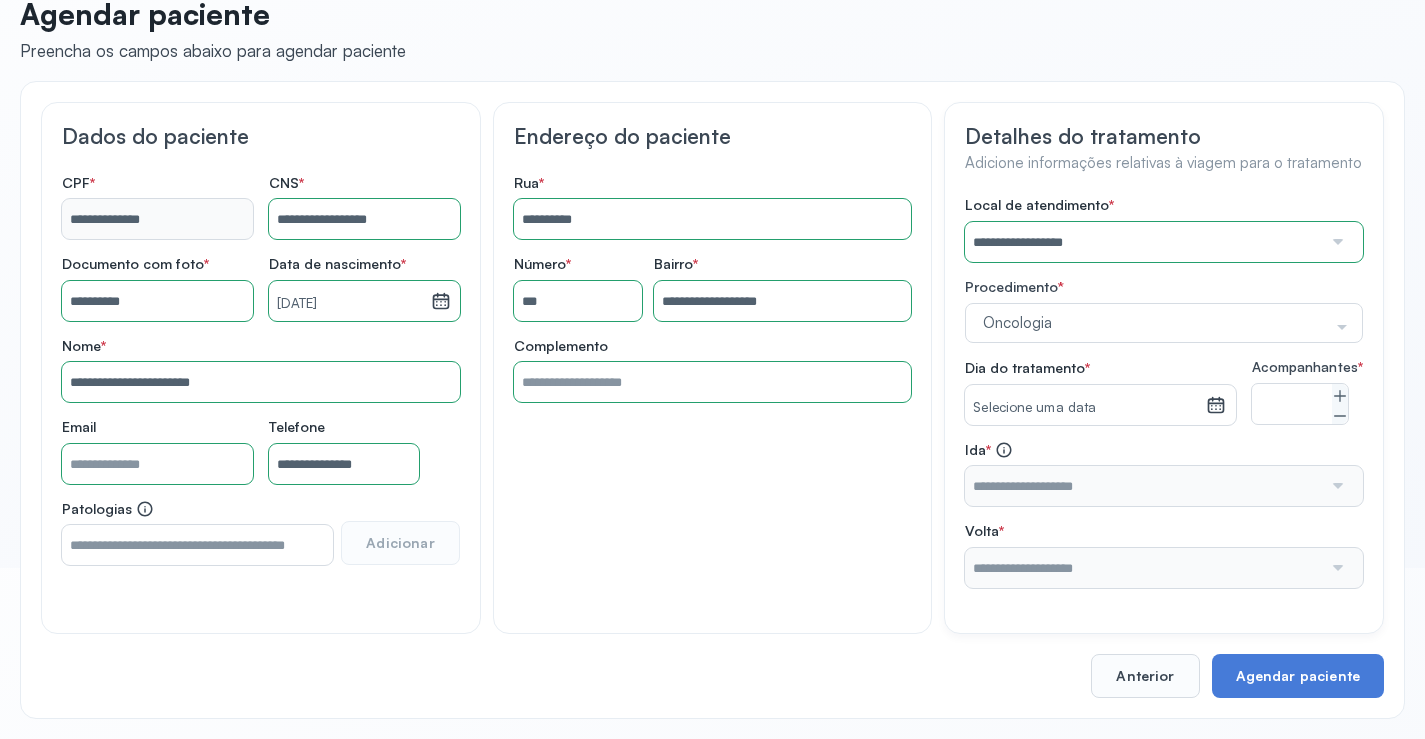 click on "Selecione uma data" at bounding box center (1085, 408) 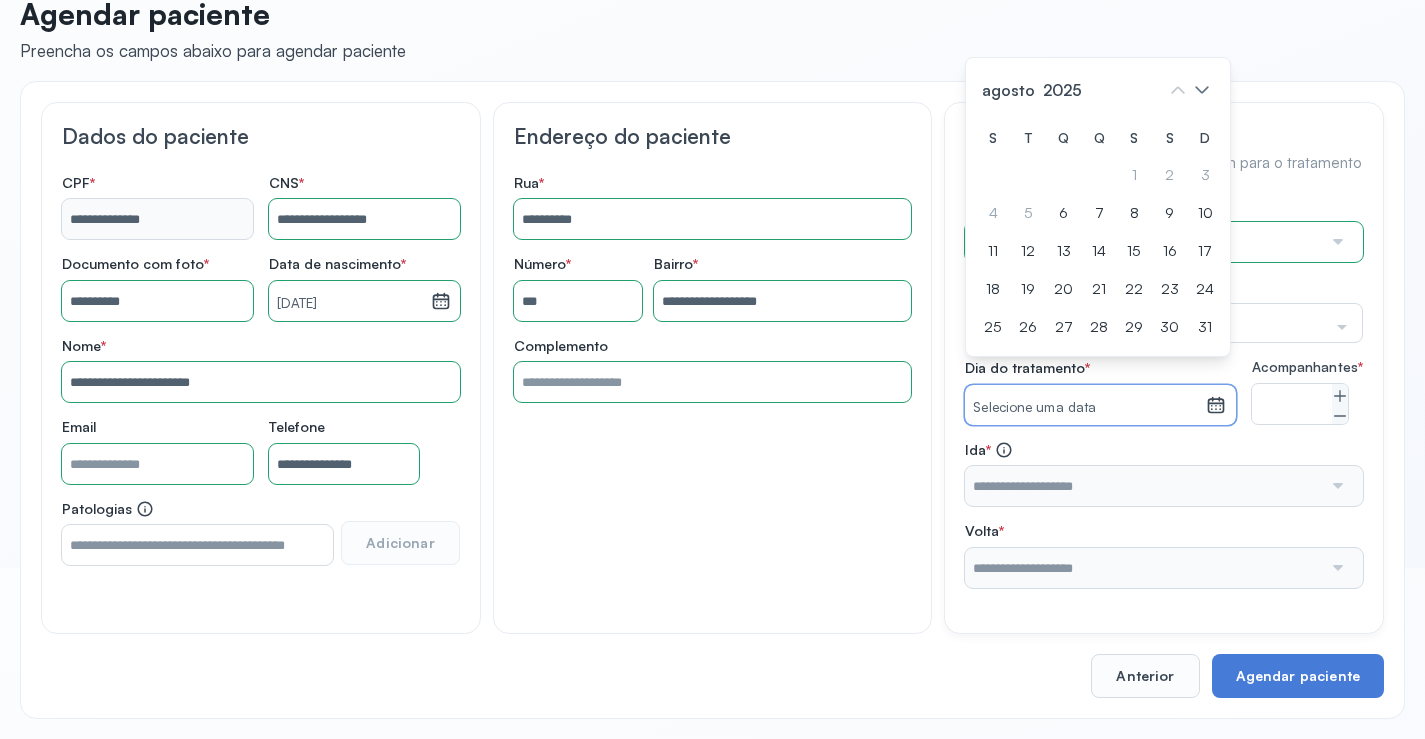 drag, startPoint x: 998, startPoint y: 265, endPoint x: 1011, endPoint y: 271, distance: 14.3178215 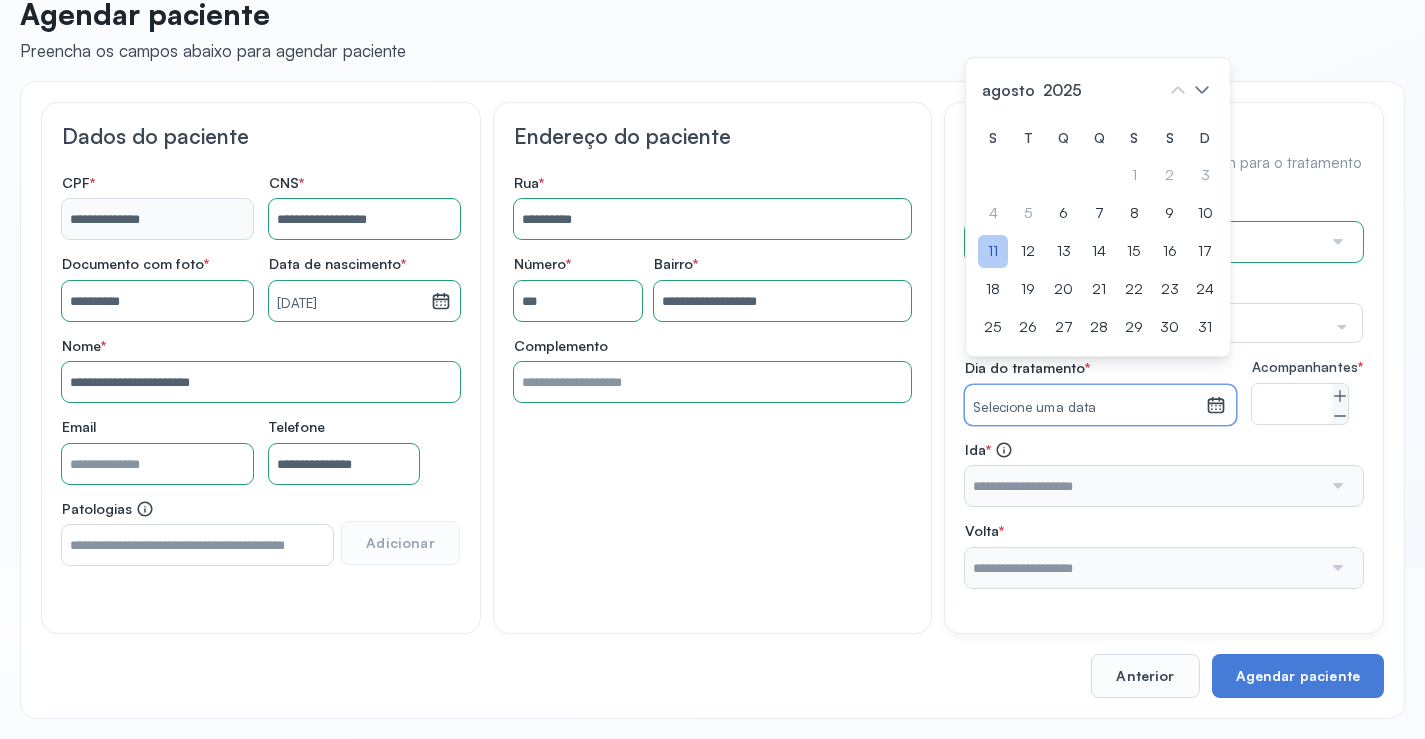 click on "11" 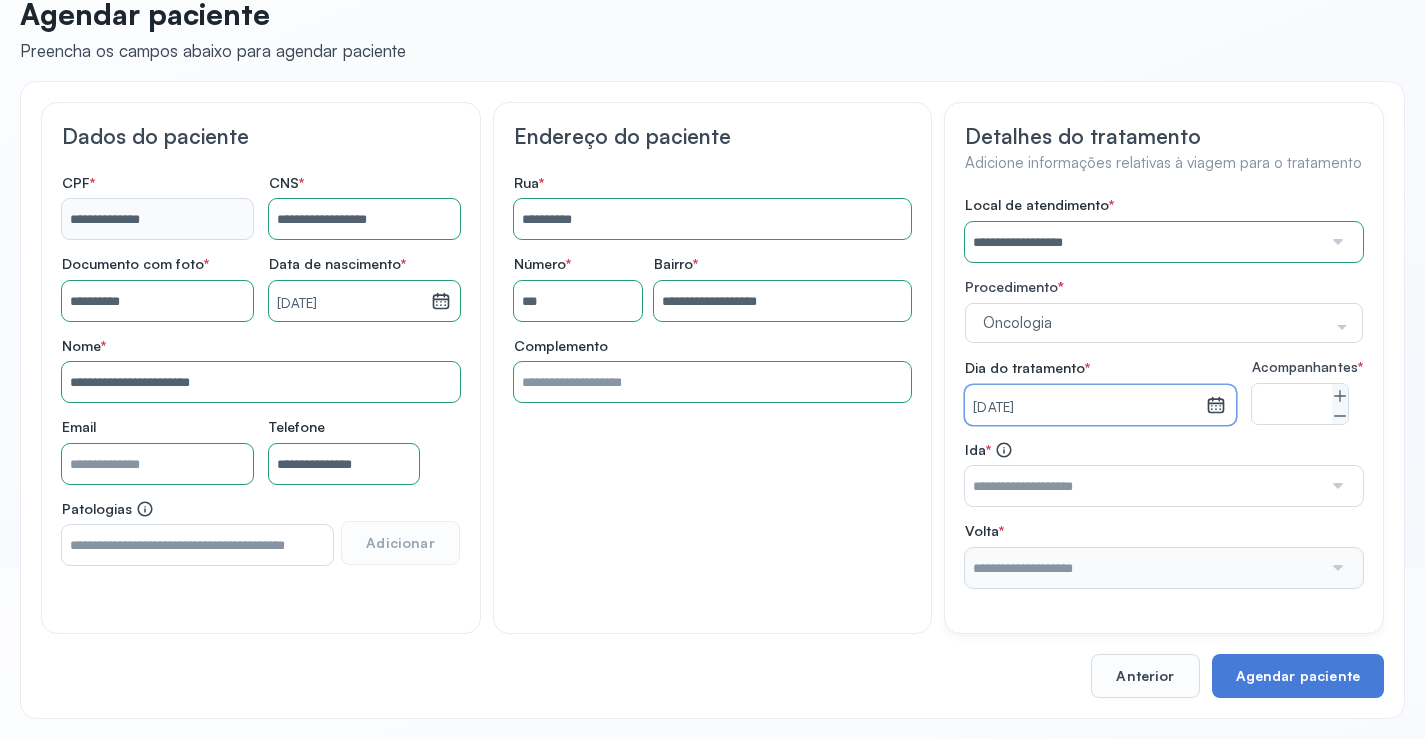 click at bounding box center [1143, 486] 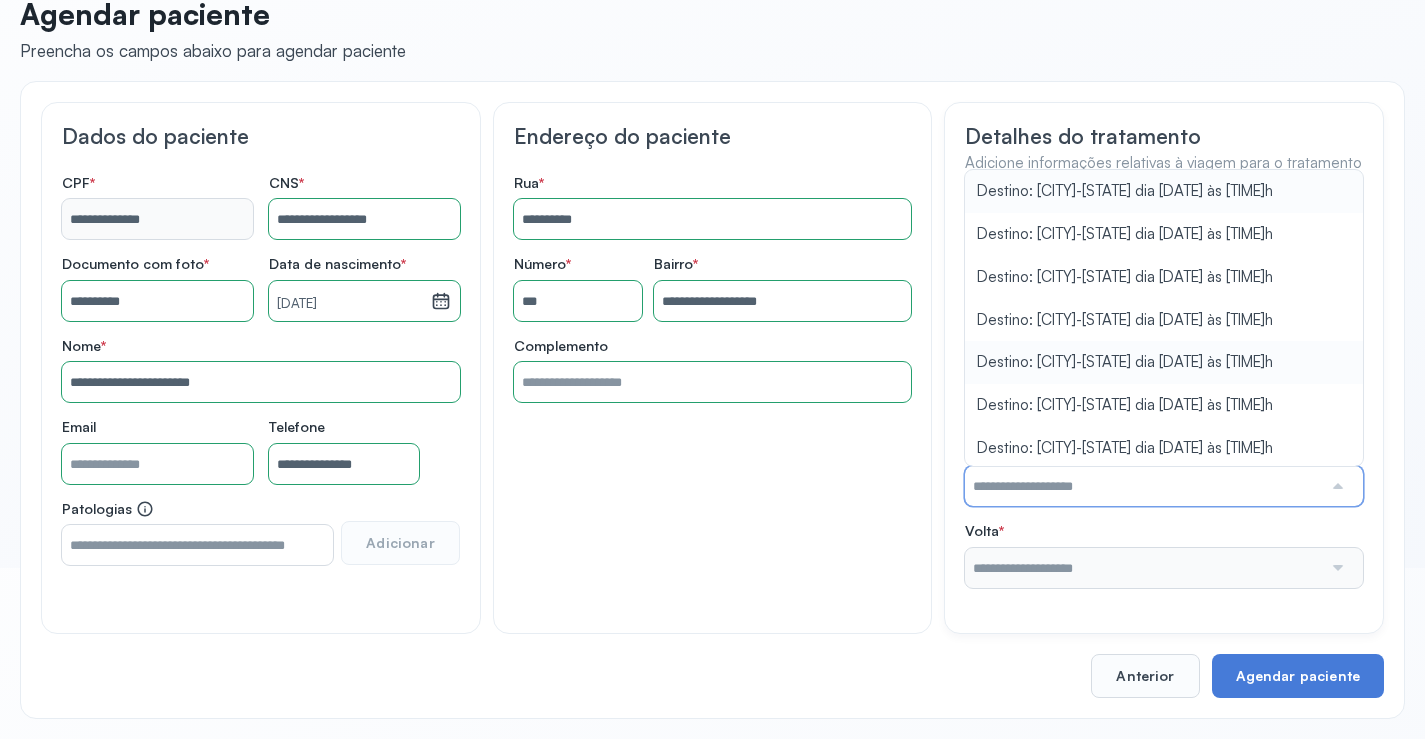 type on "**********" 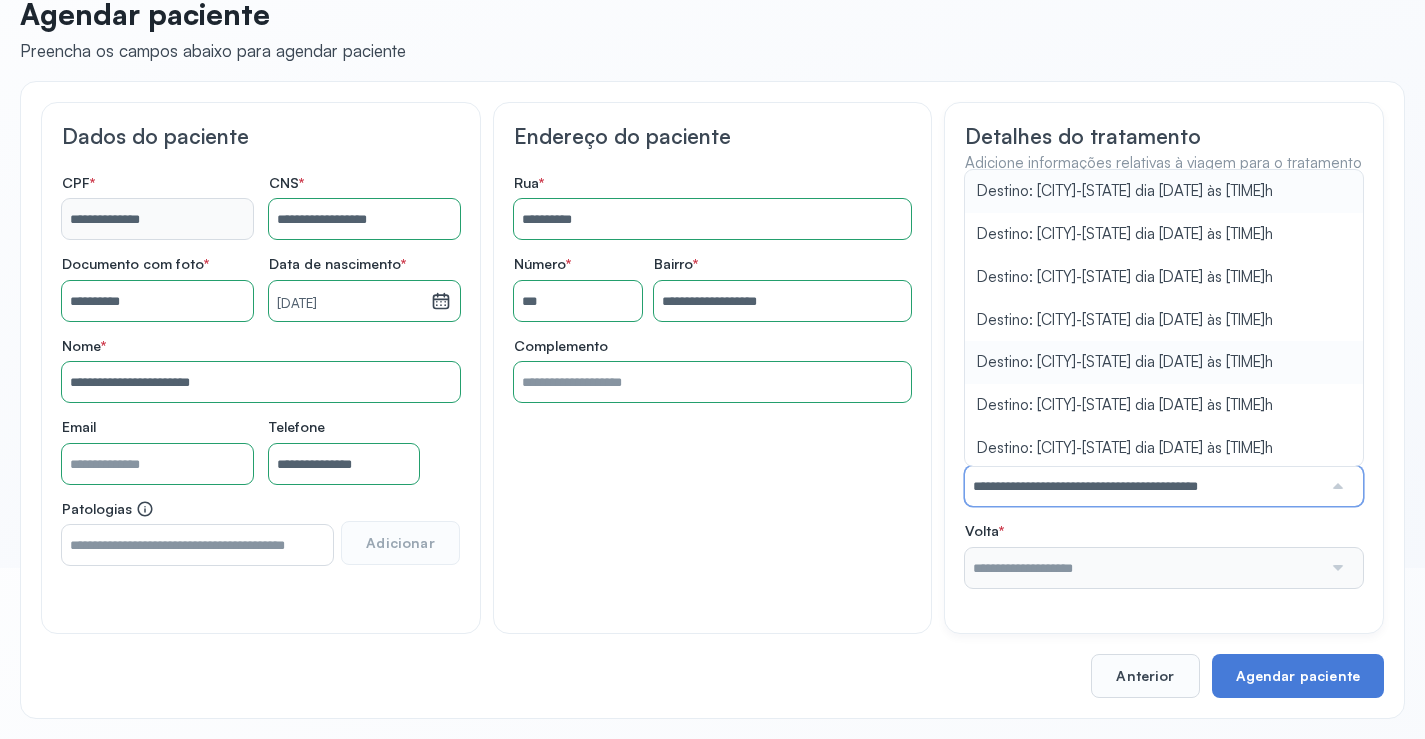click on "**********" at bounding box center [1164, 392] 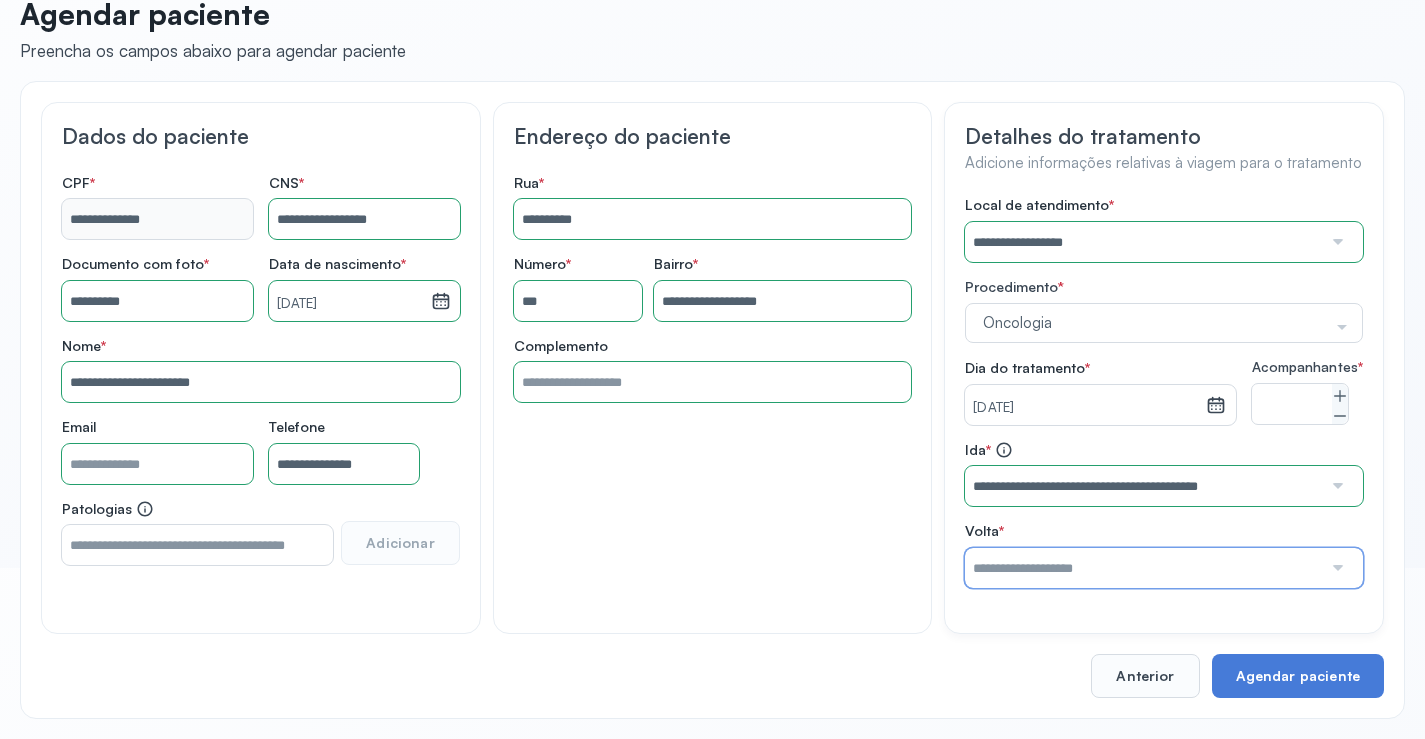 click at bounding box center (1143, 568) 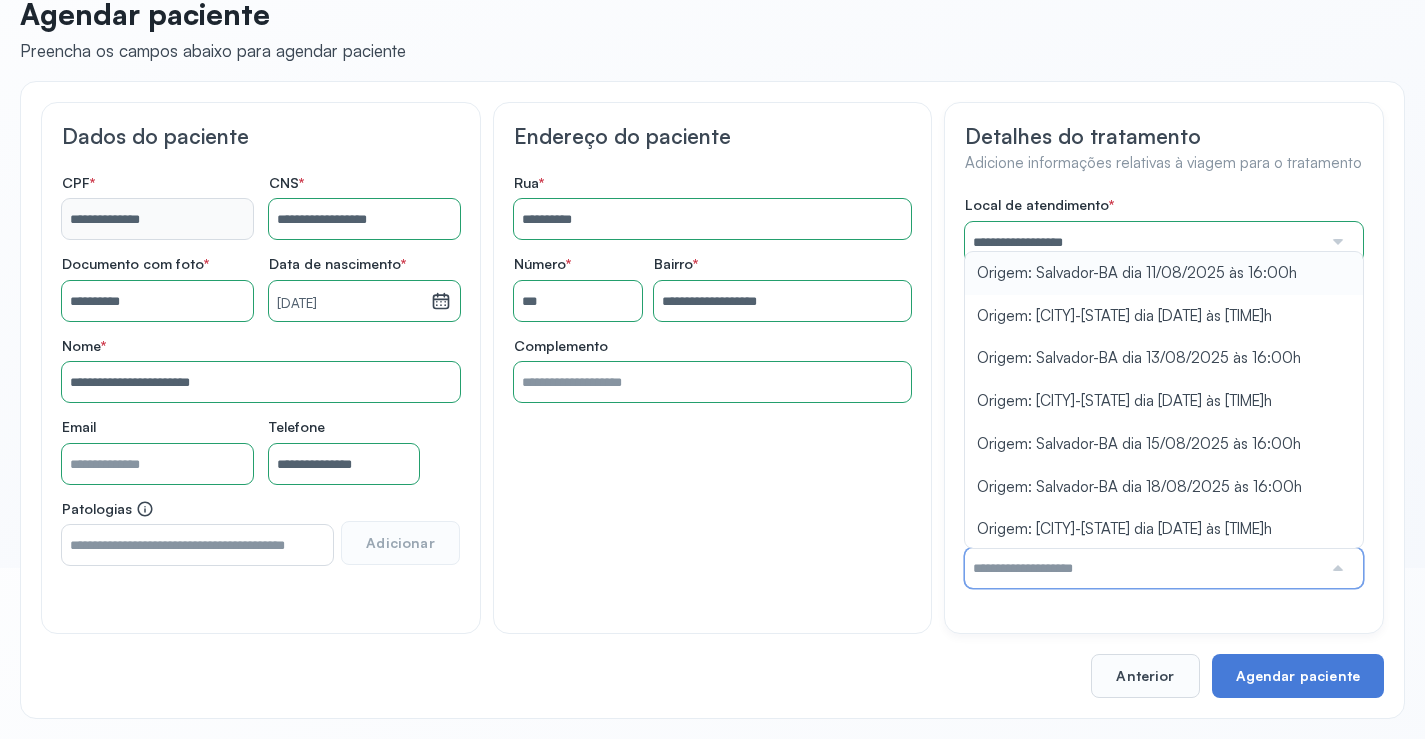 type on "**********" 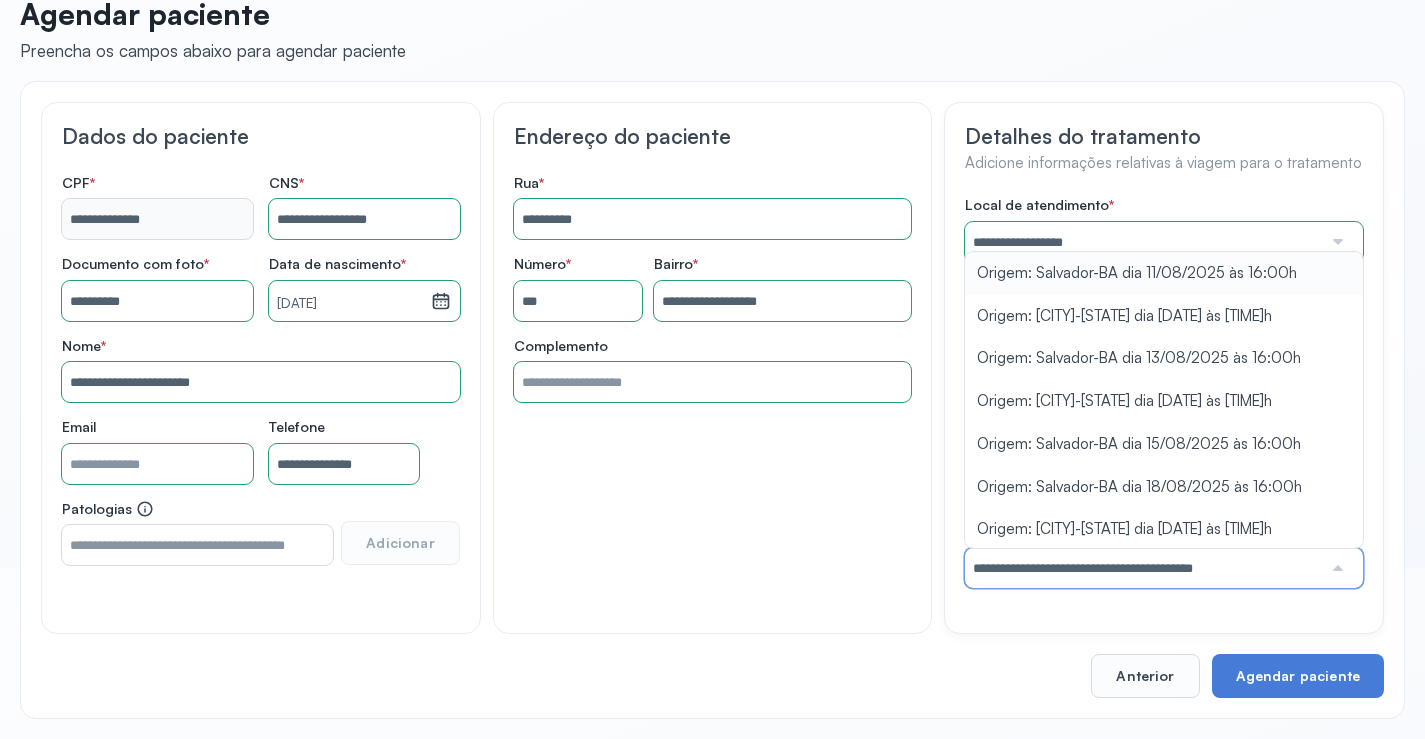 click on "**********" at bounding box center (1164, 392) 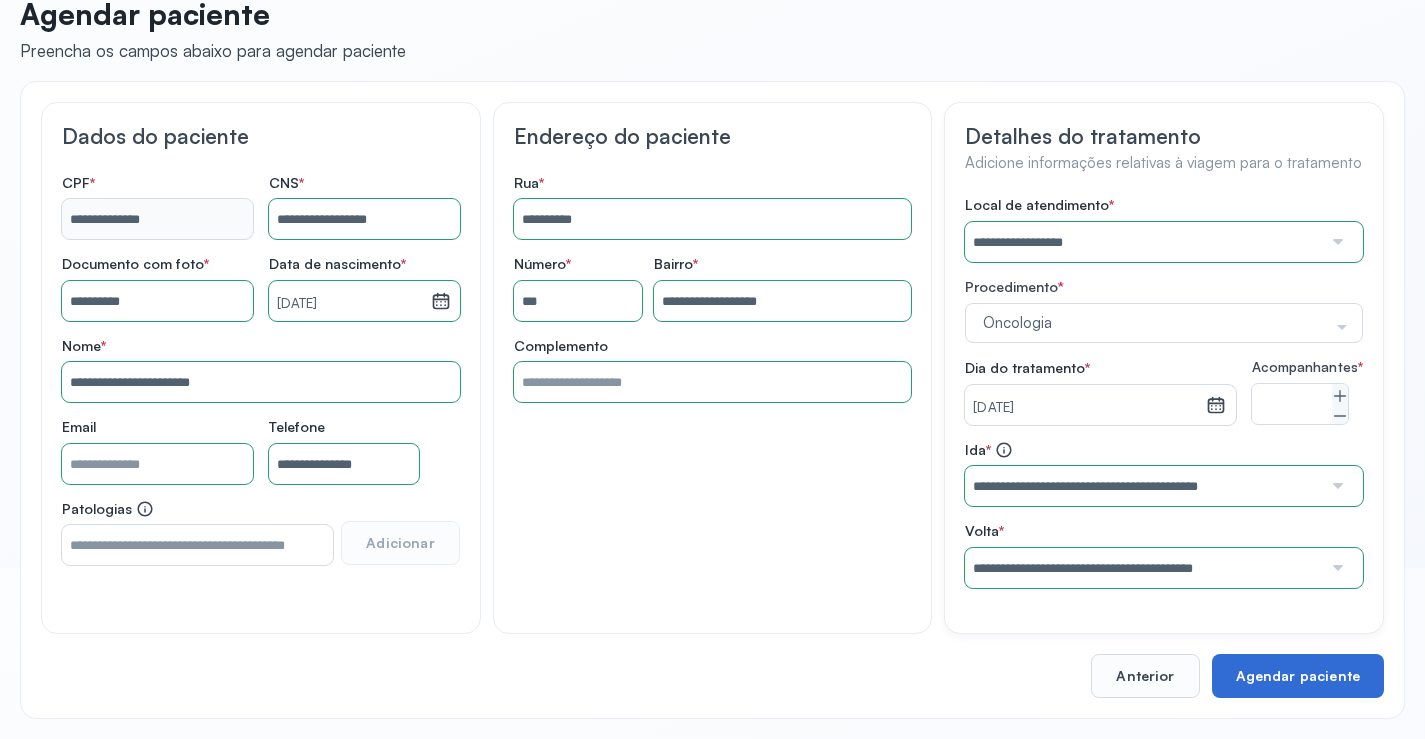 click on "Agendar paciente" at bounding box center (1298, 676) 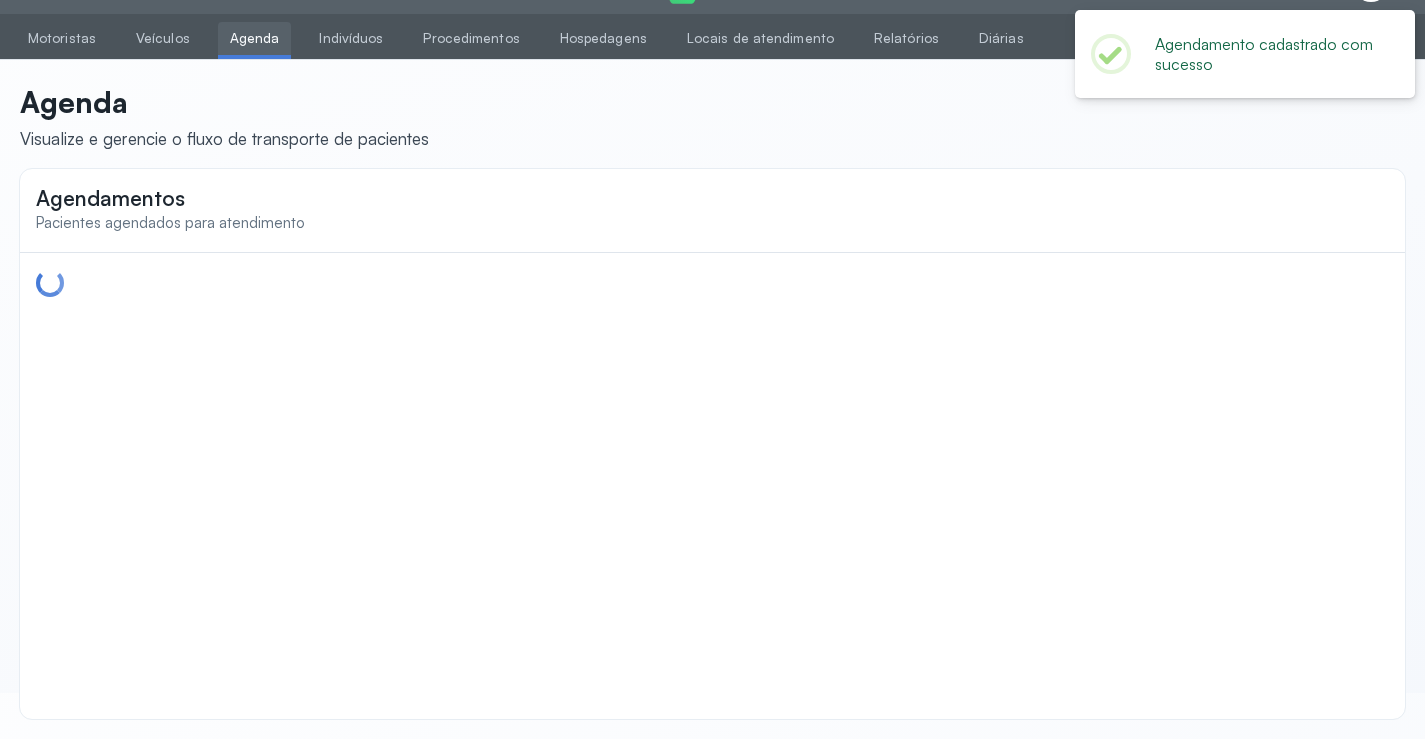 scroll, scrollTop: 0, scrollLeft: 0, axis: both 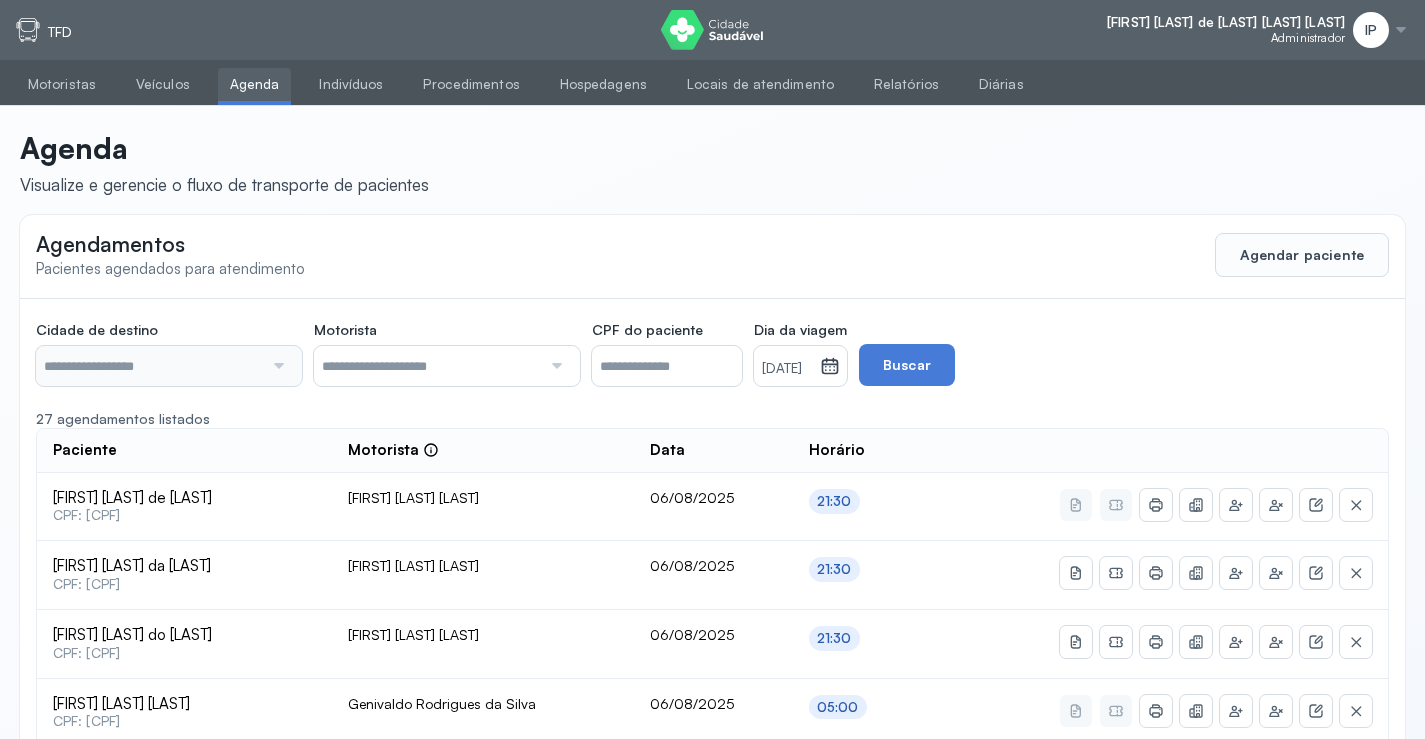 type on "********" 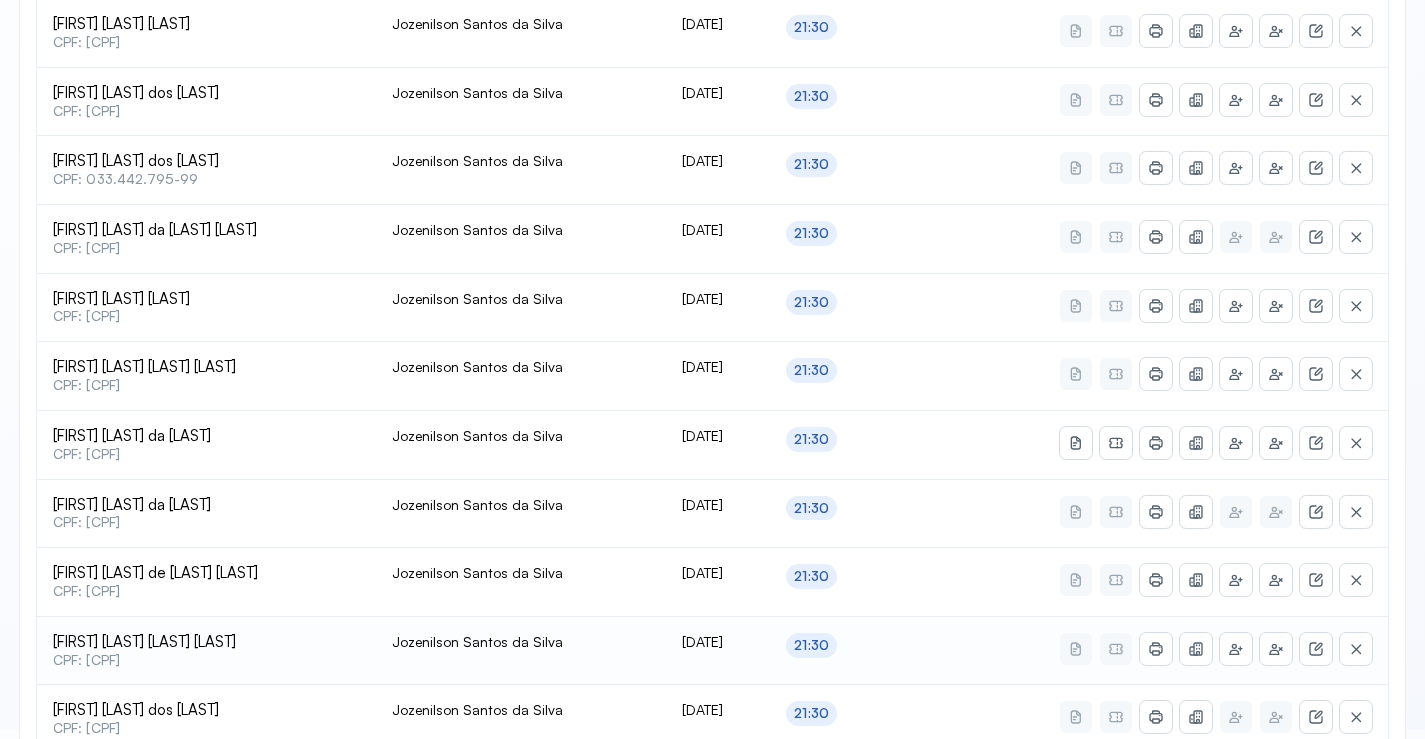scroll, scrollTop: 865, scrollLeft: 0, axis: vertical 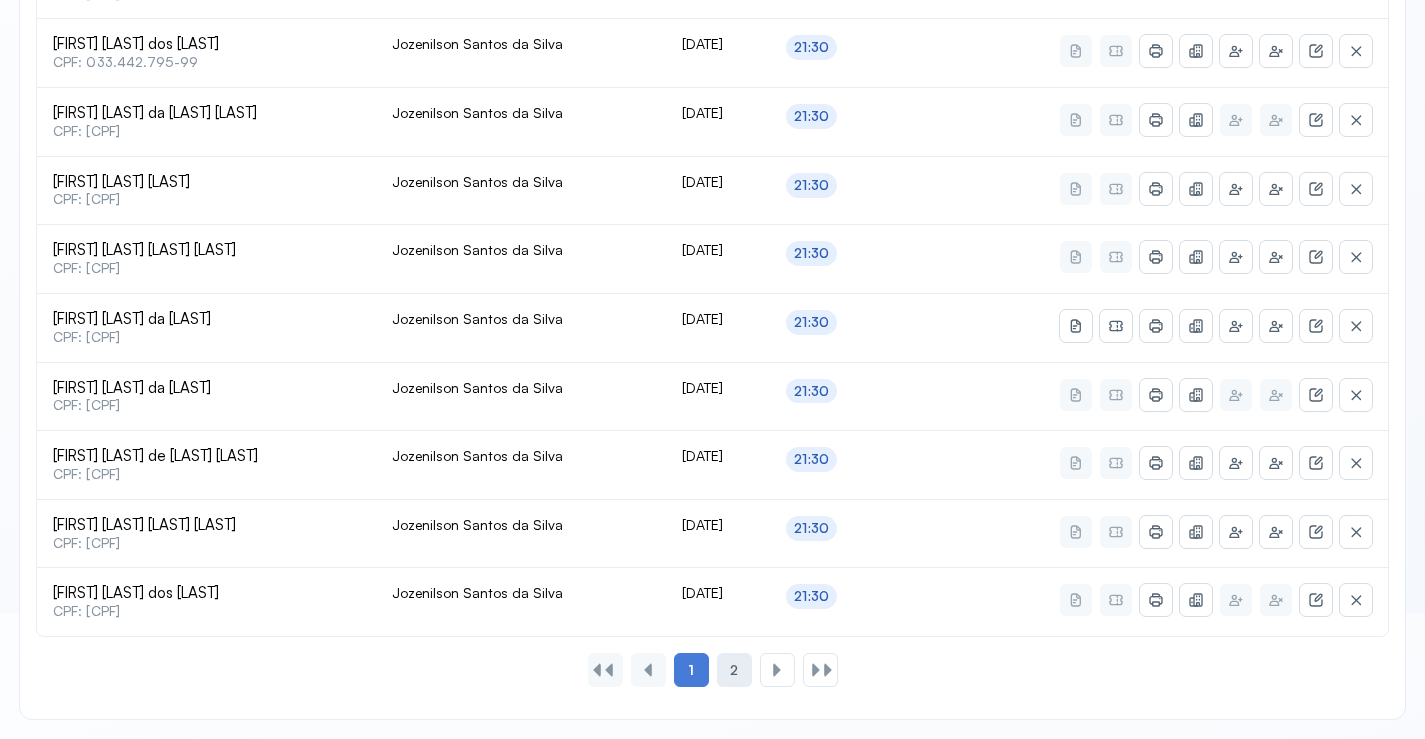 click on "2" 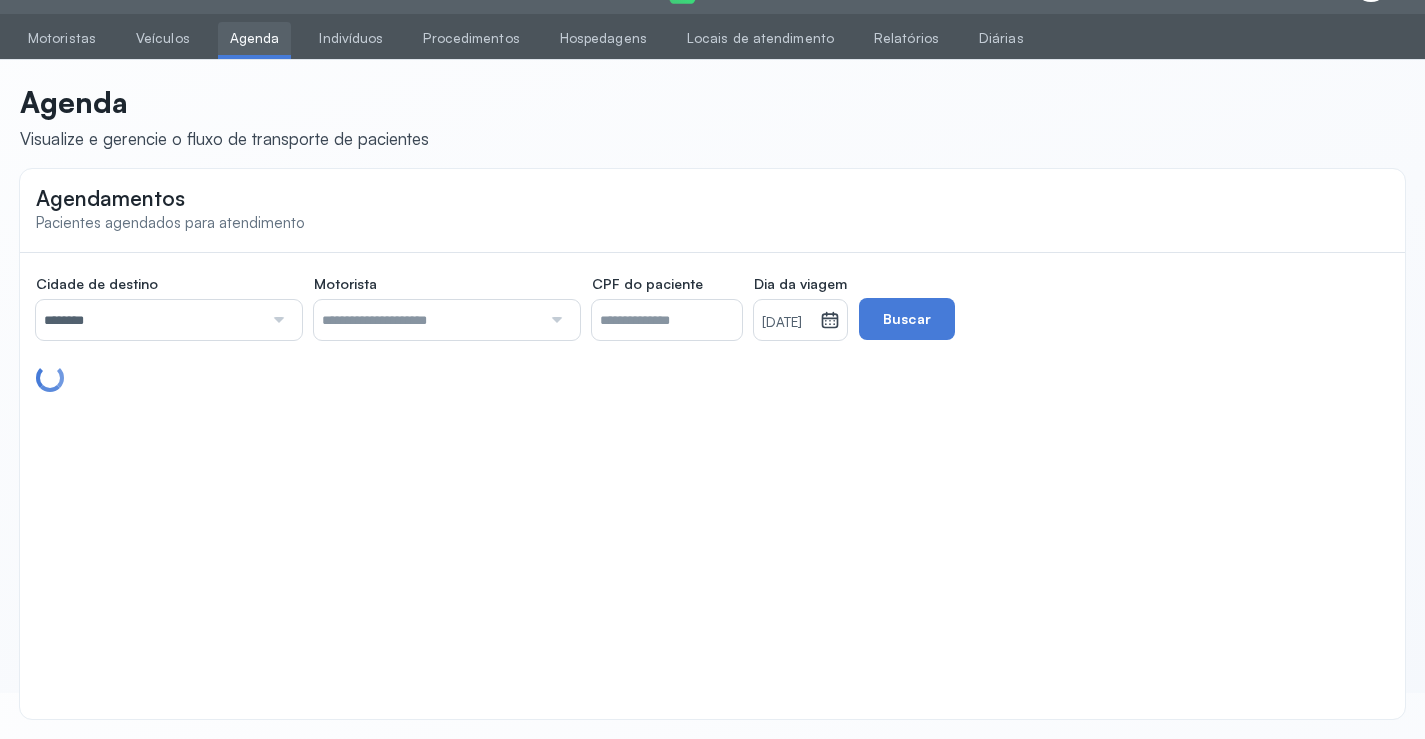 scroll, scrollTop: 179, scrollLeft: 0, axis: vertical 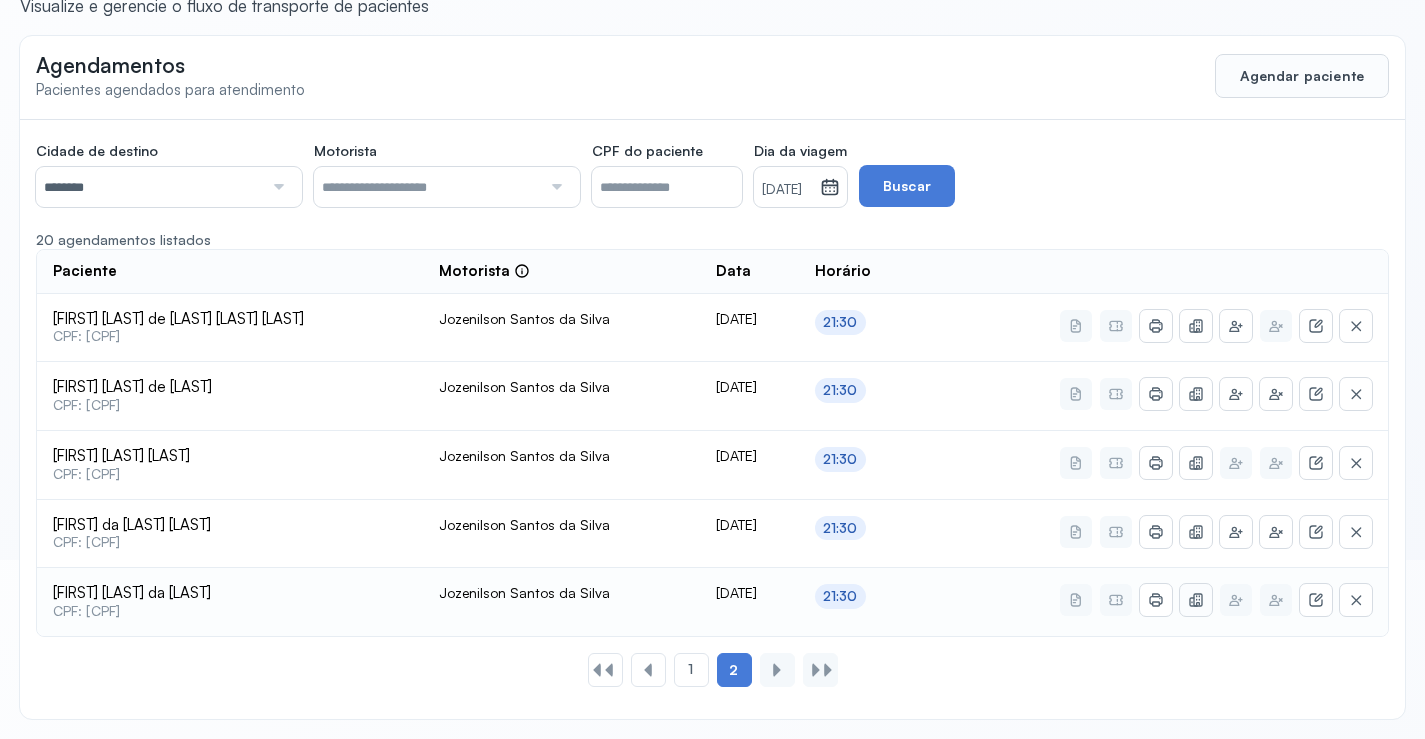 click 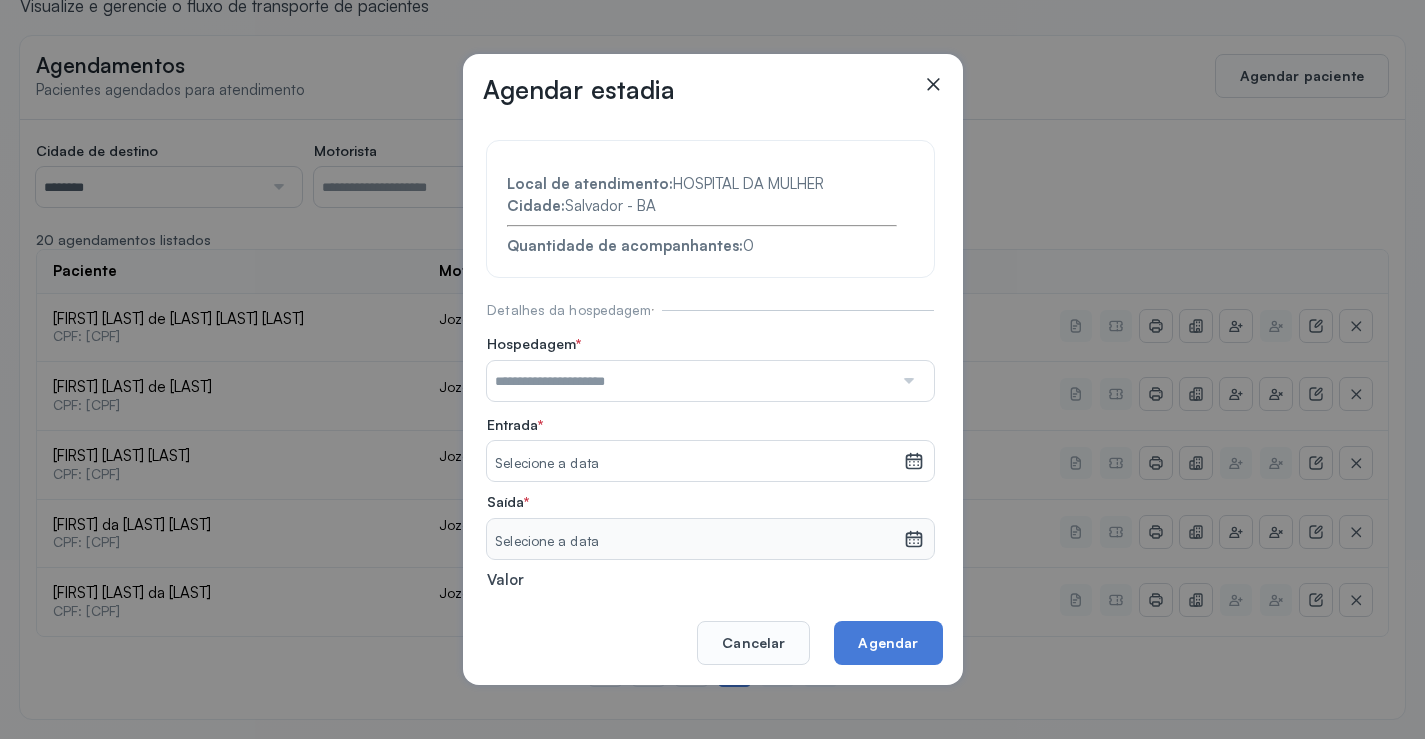 click at bounding box center [690, 381] 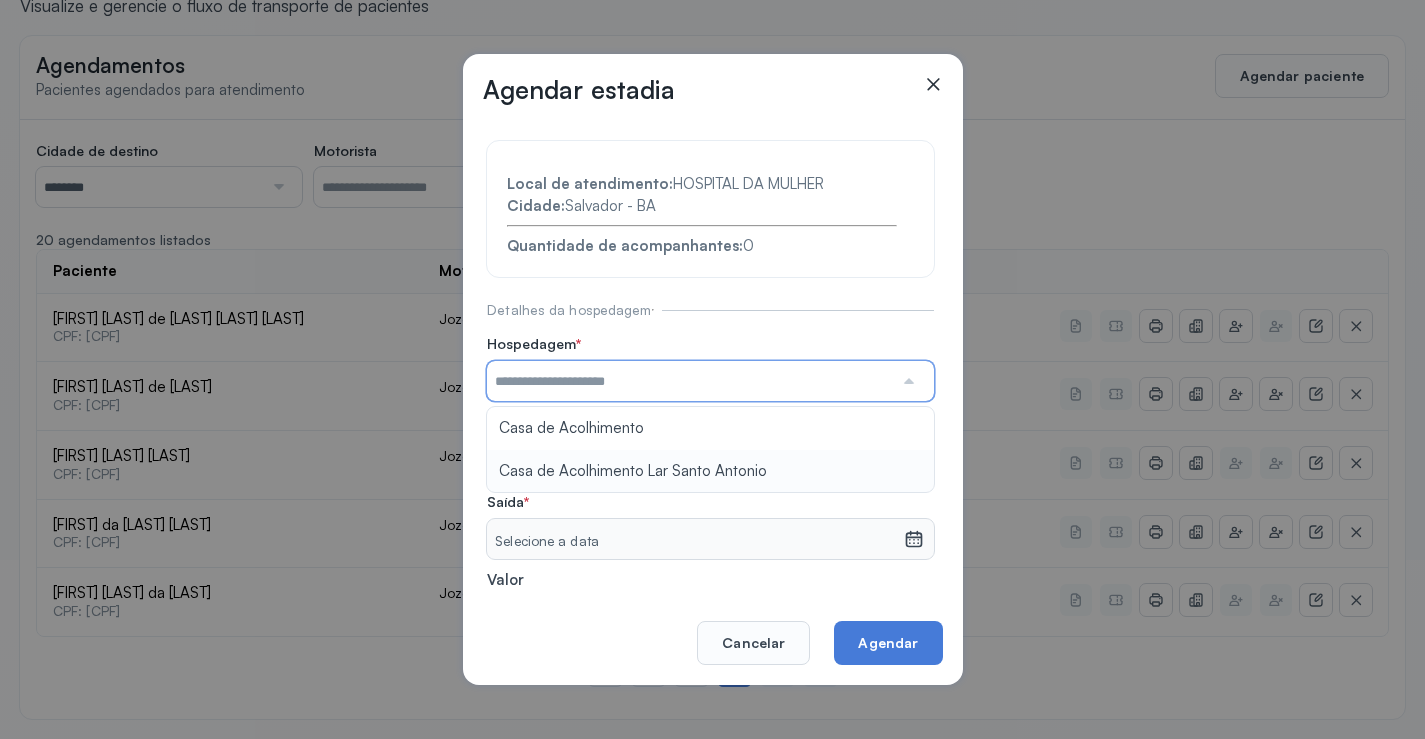 type on "**********" 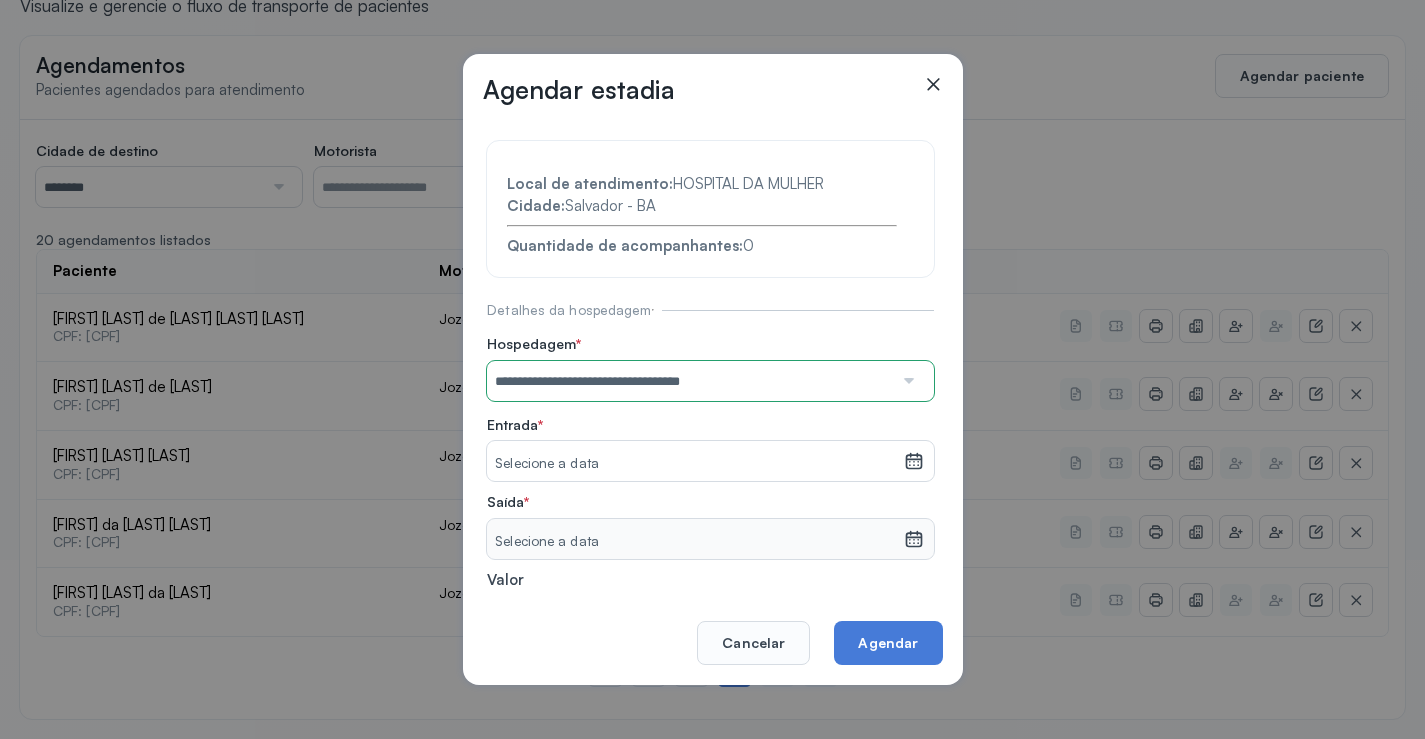 click on "**********" at bounding box center (710, 436) 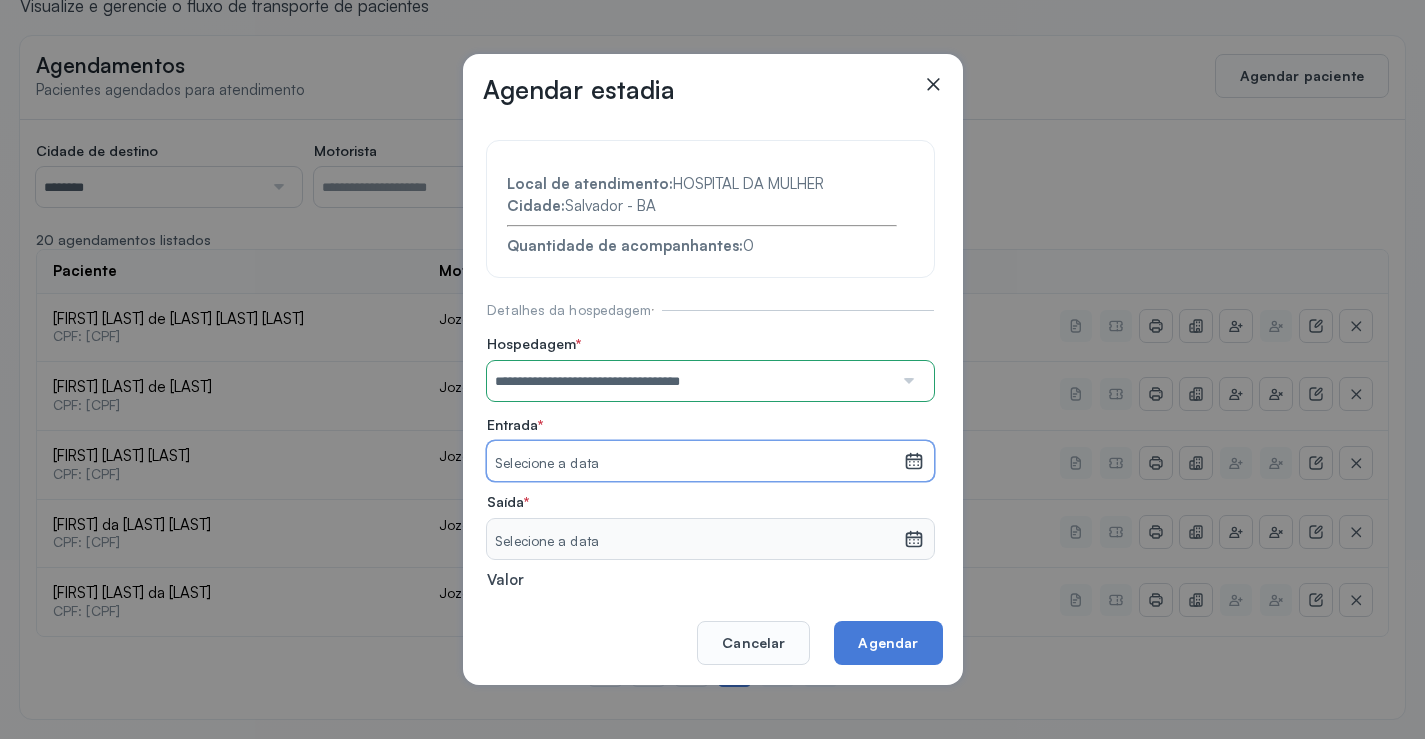 click on "Selecione a data" at bounding box center (695, 464) 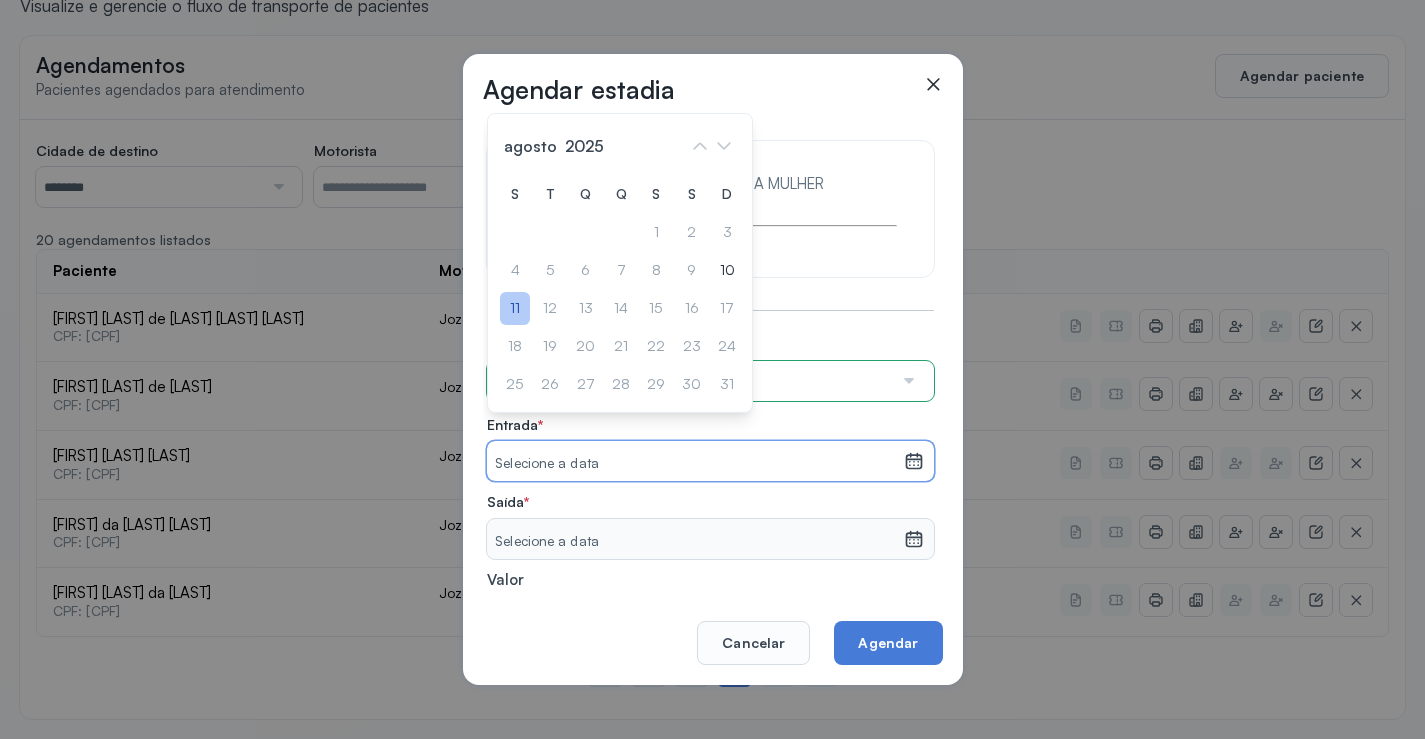 click on "11" 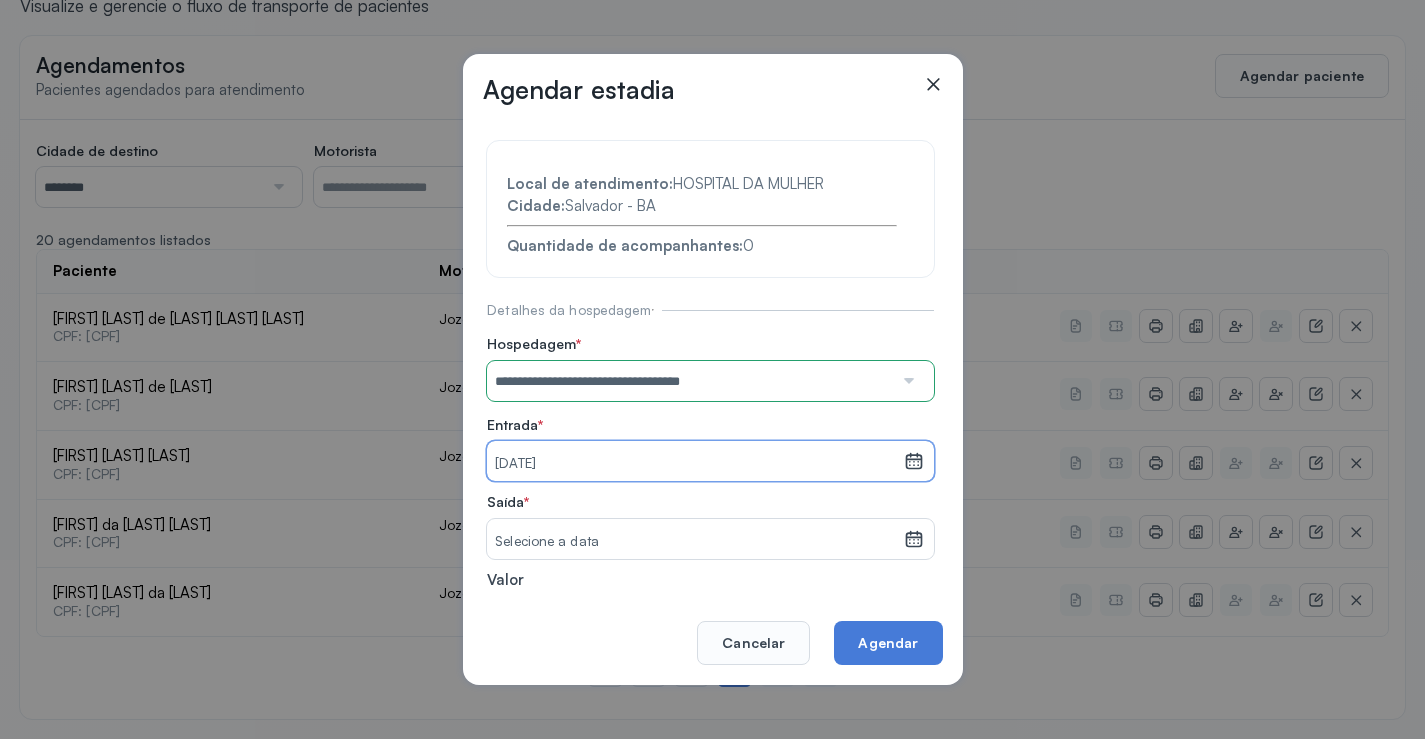 click on "Selecione a data" at bounding box center (695, 542) 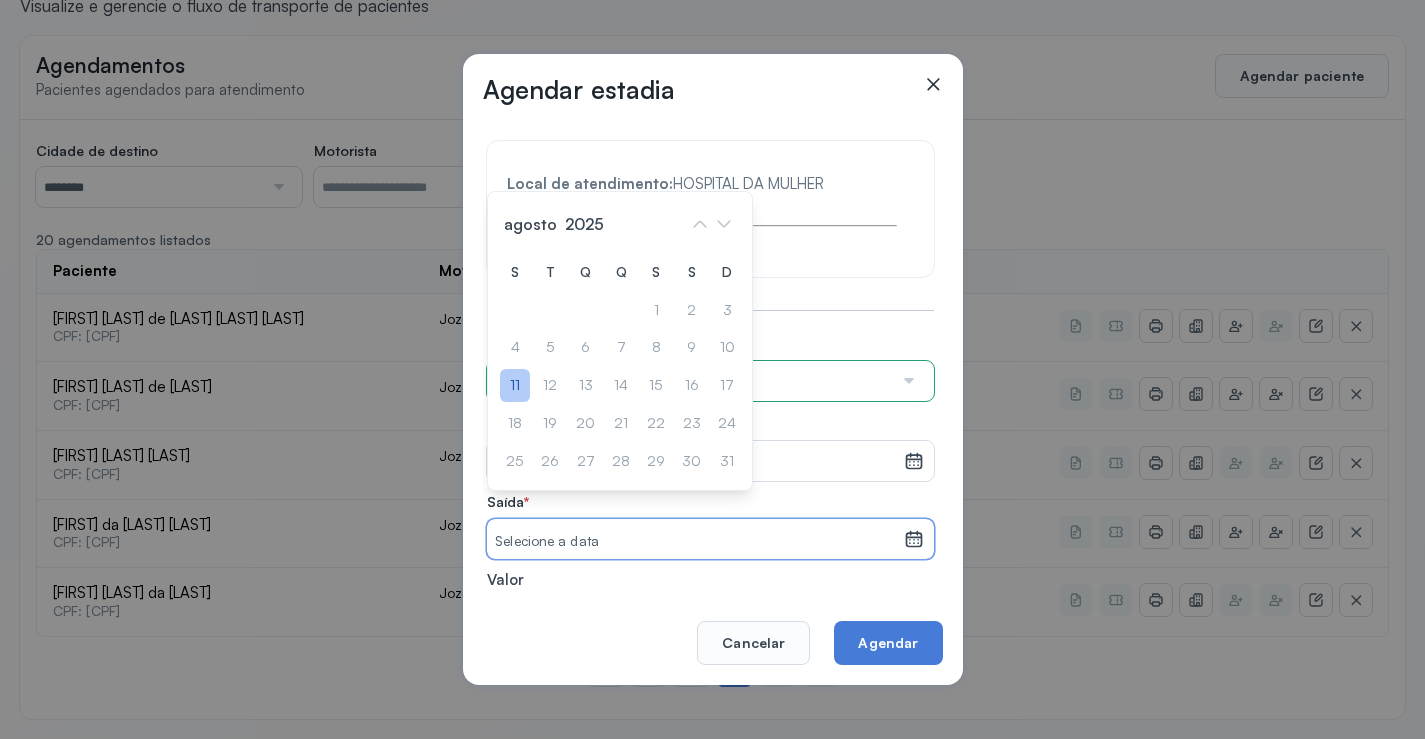 click on "11" 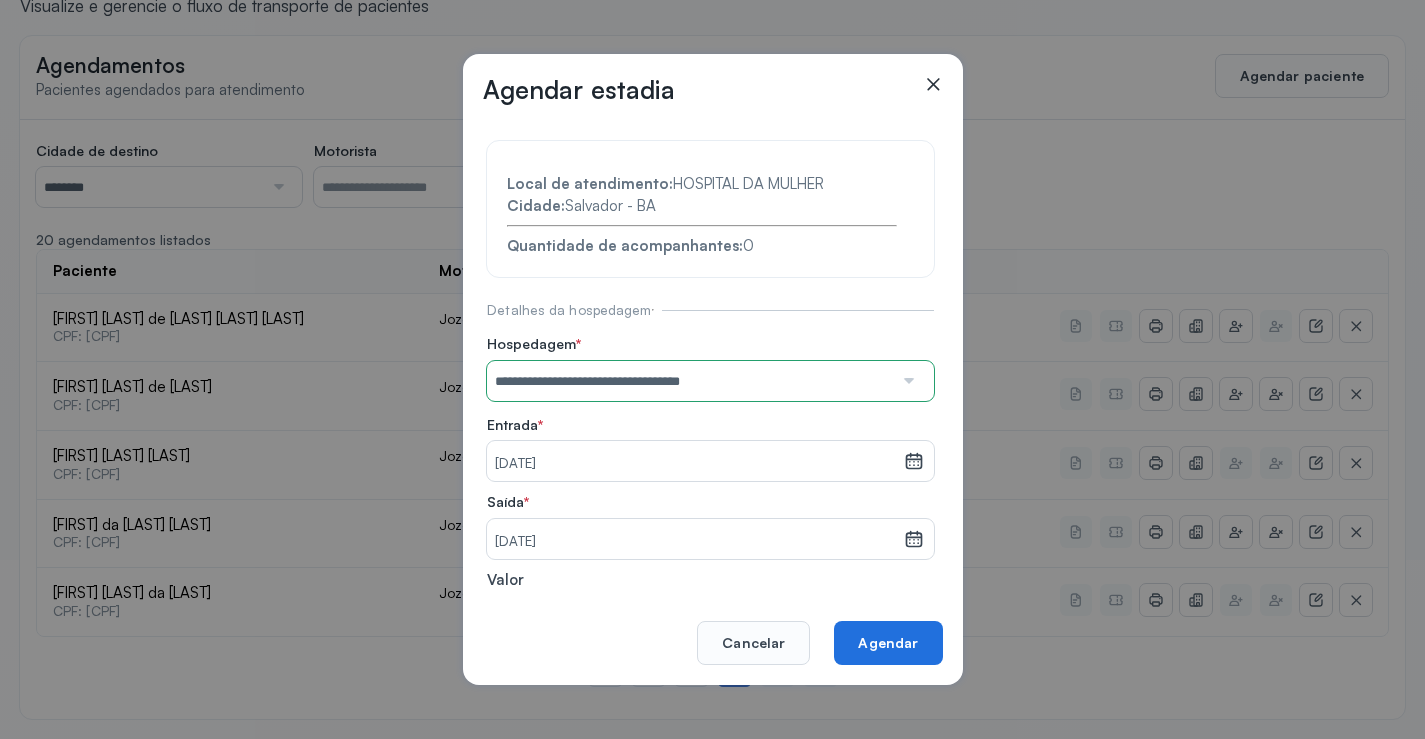click on "Agendar" 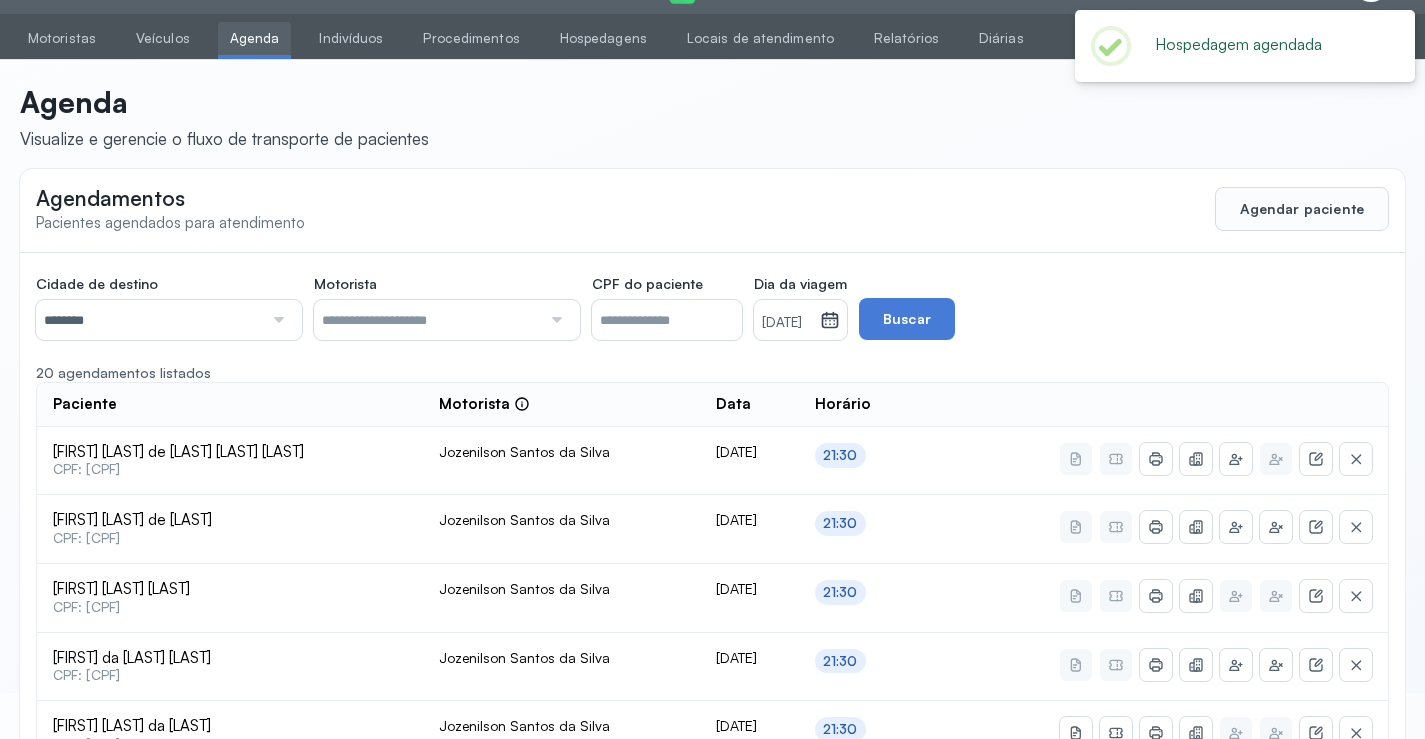 scroll, scrollTop: 179, scrollLeft: 0, axis: vertical 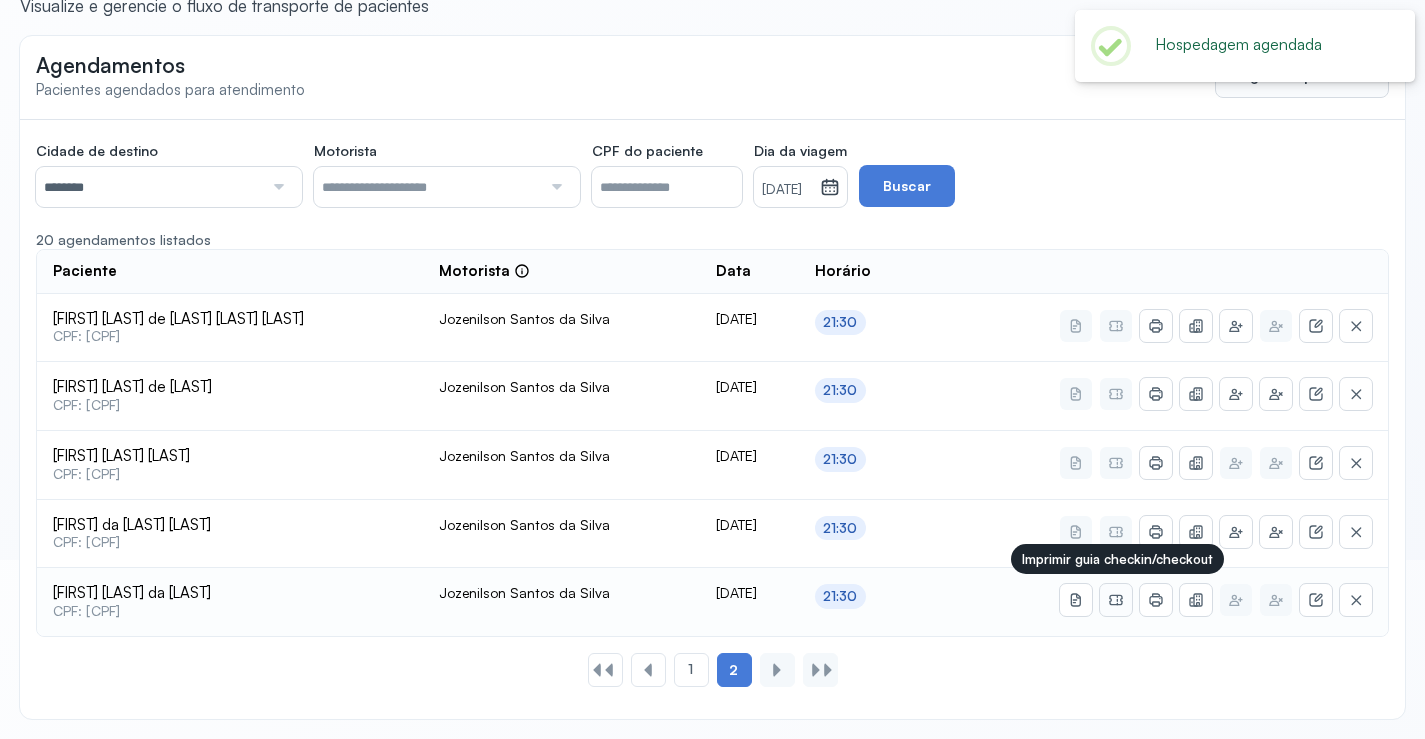 click 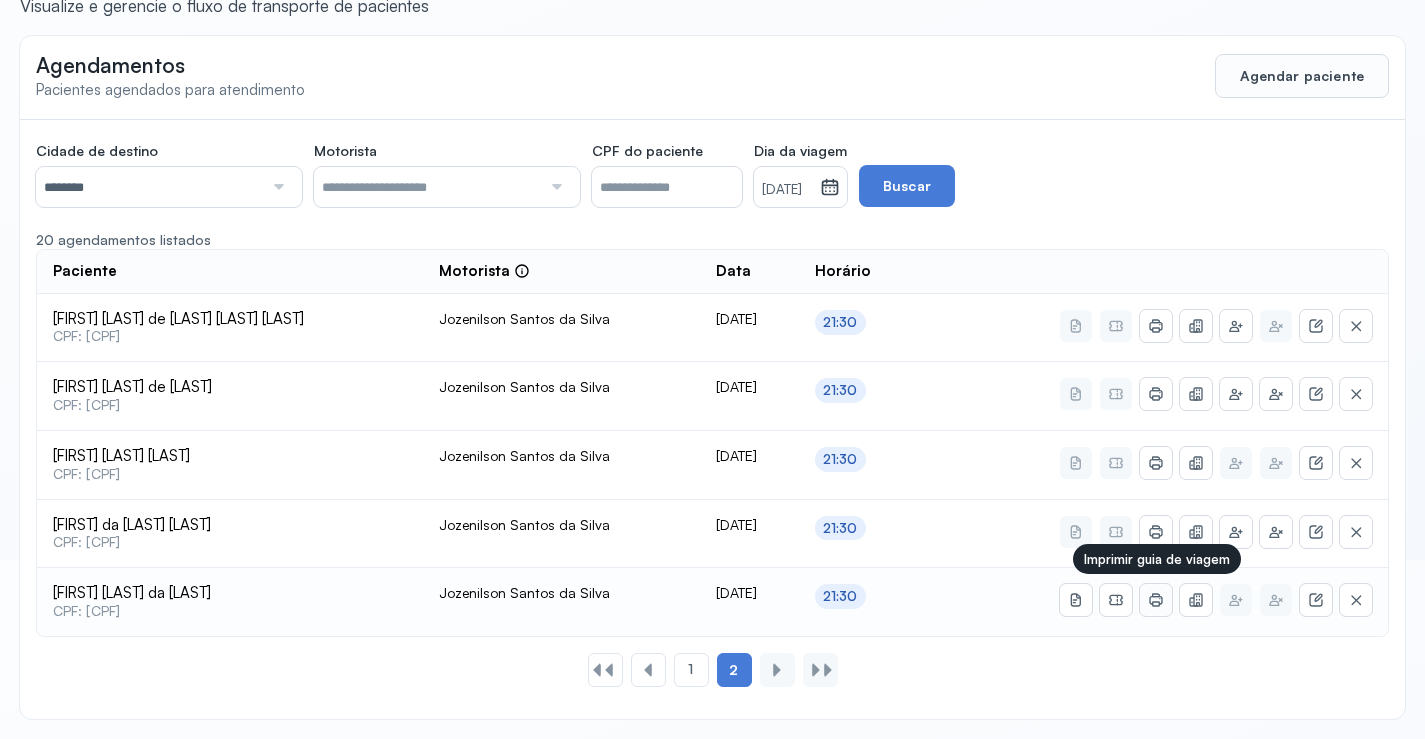 click 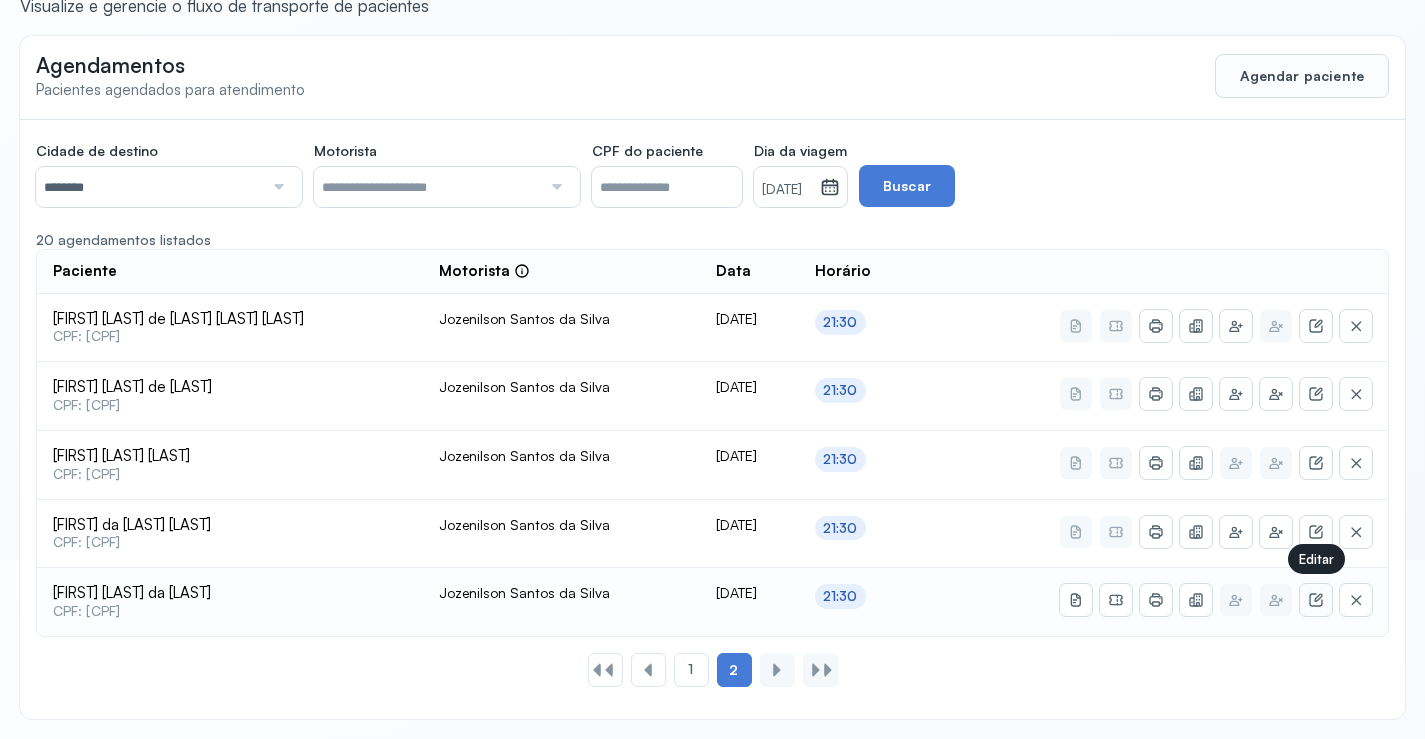 click 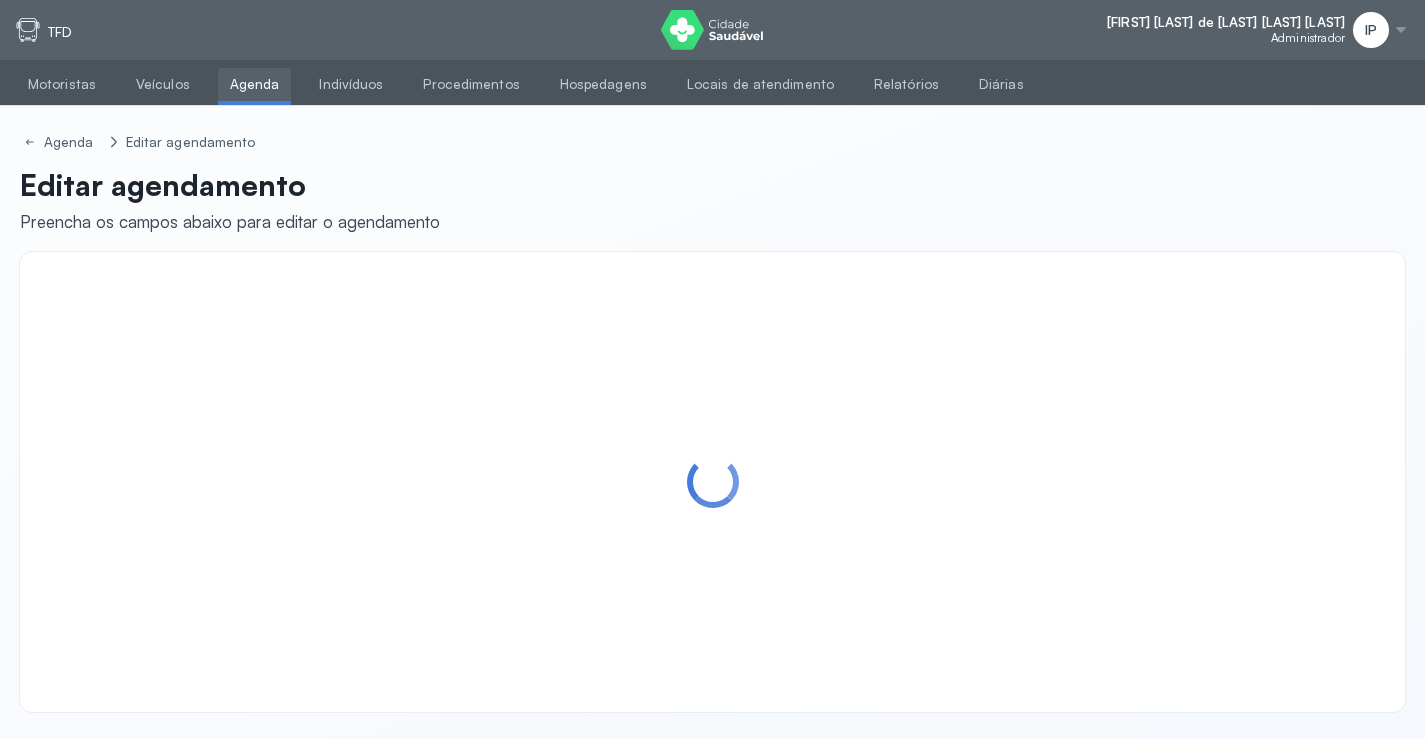 scroll, scrollTop: 0, scrollLeft: 0, axis: both 